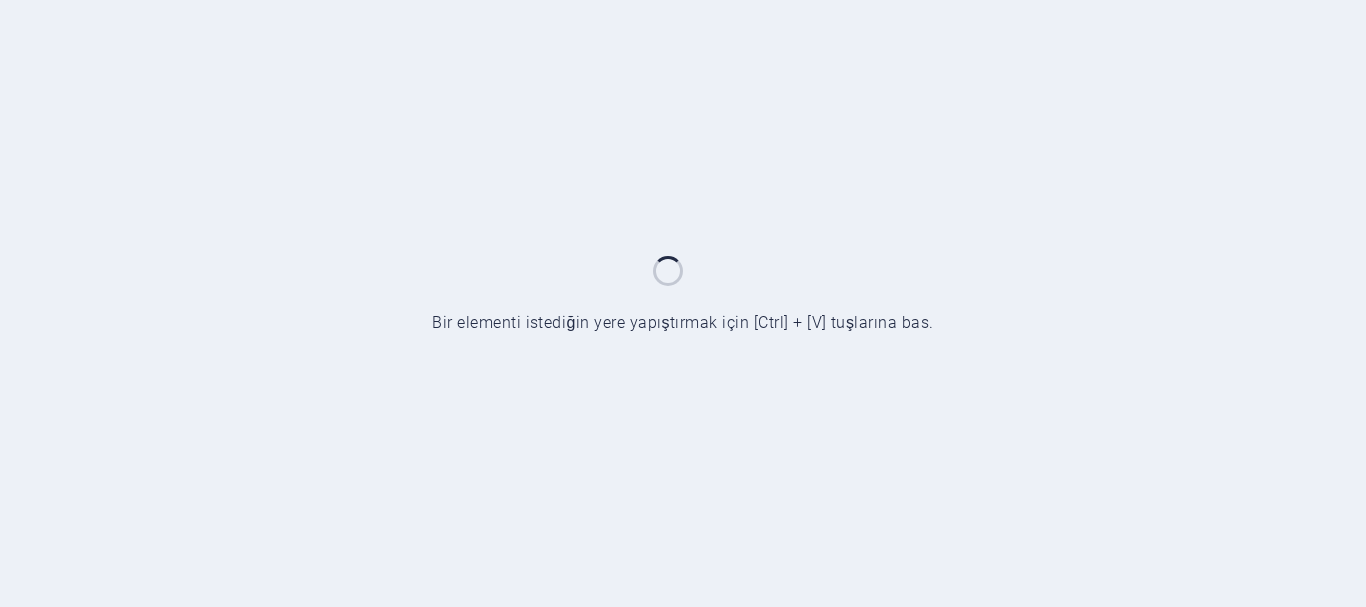 scroll, scrollTop: 0, scrollLeft: 0, axis: both 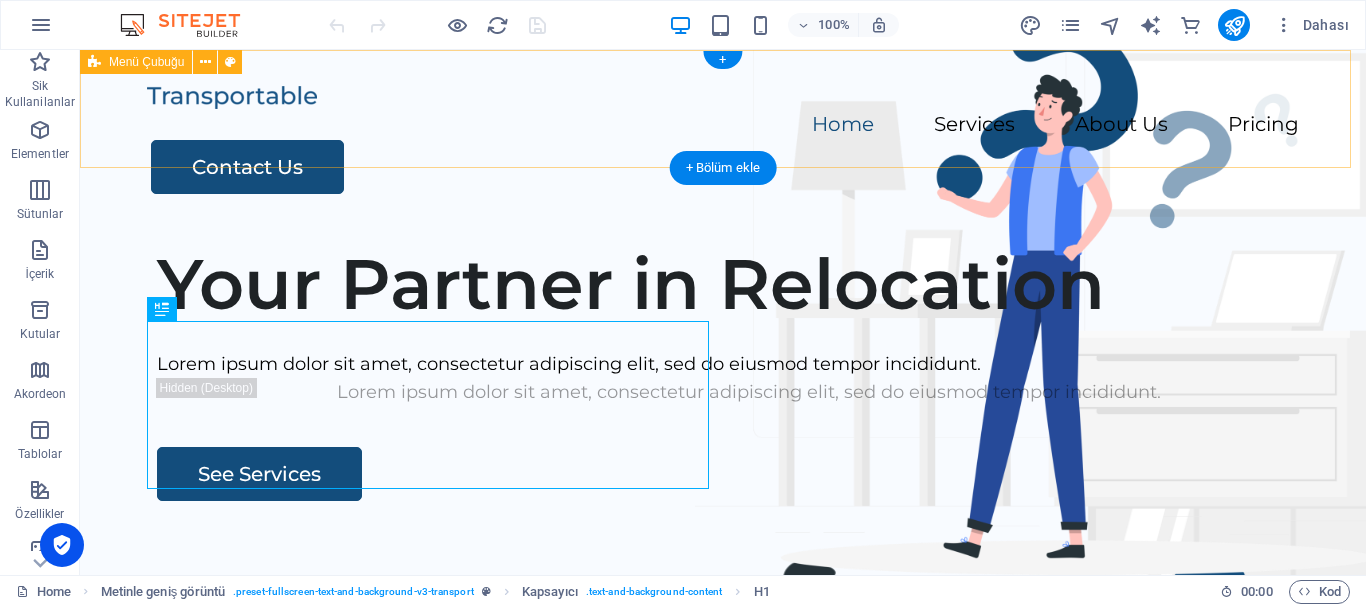 click on "Home Services About Us Pricing Contact Us" at bounding box center (723, 138) 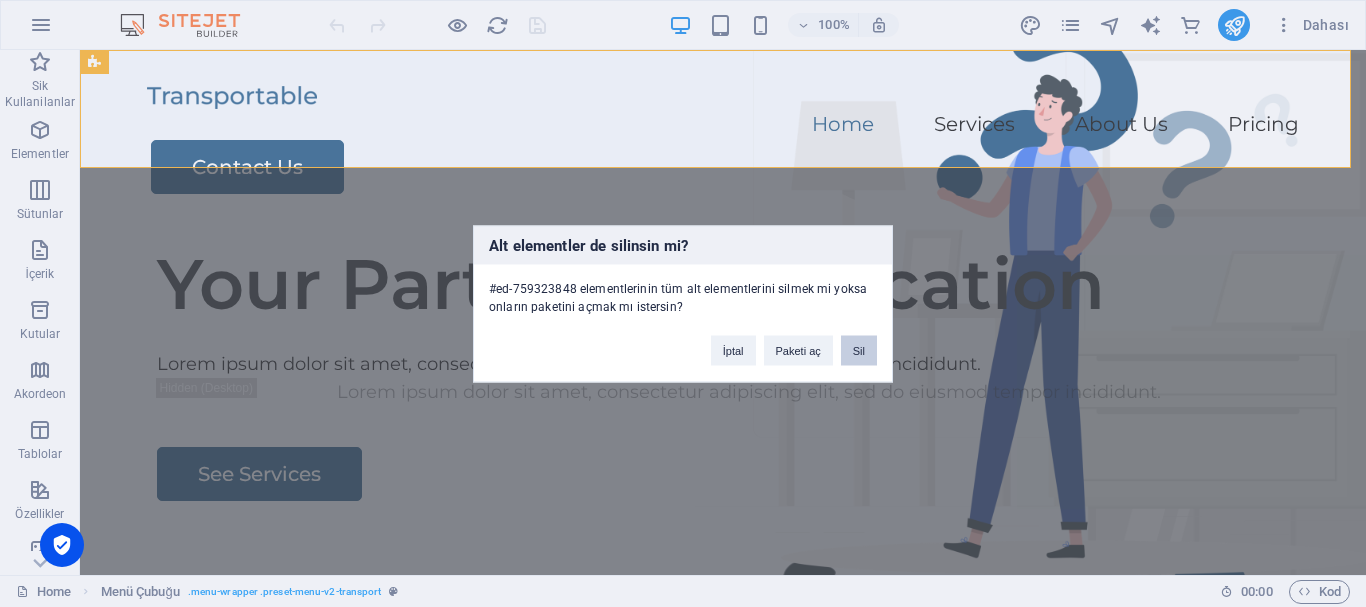 click on "Sil" at bounding box center [859, 350] 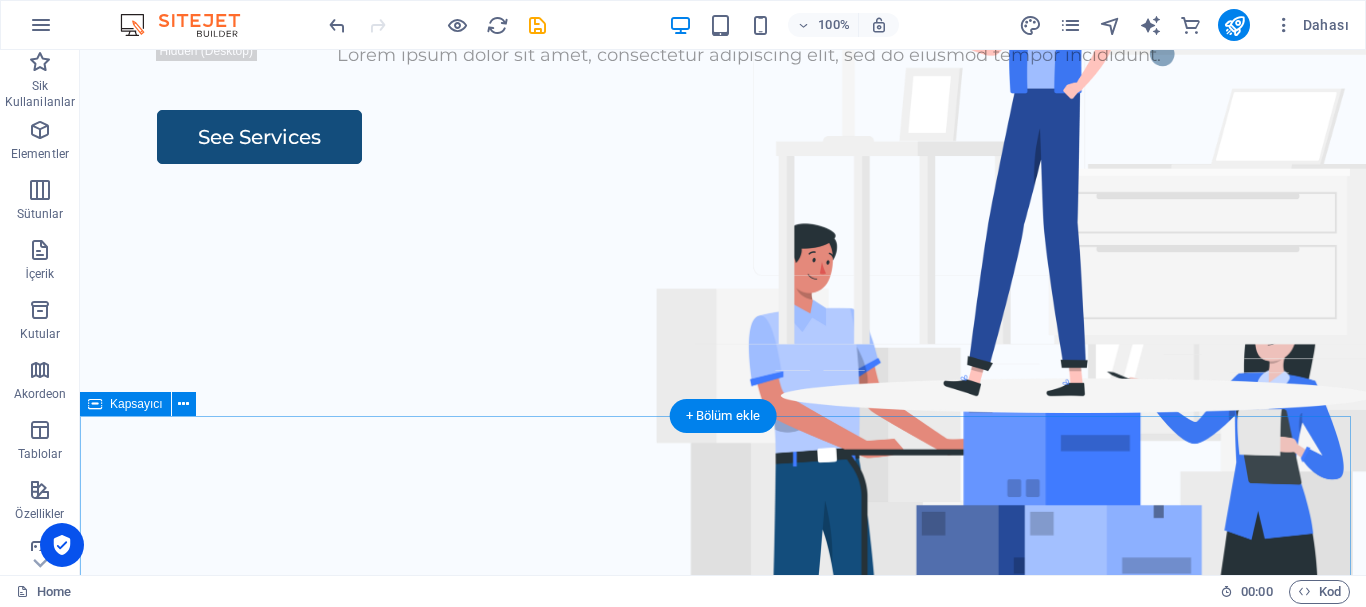 scroll, scrollTop: 400, scrollLeft: 0, axis: vertical 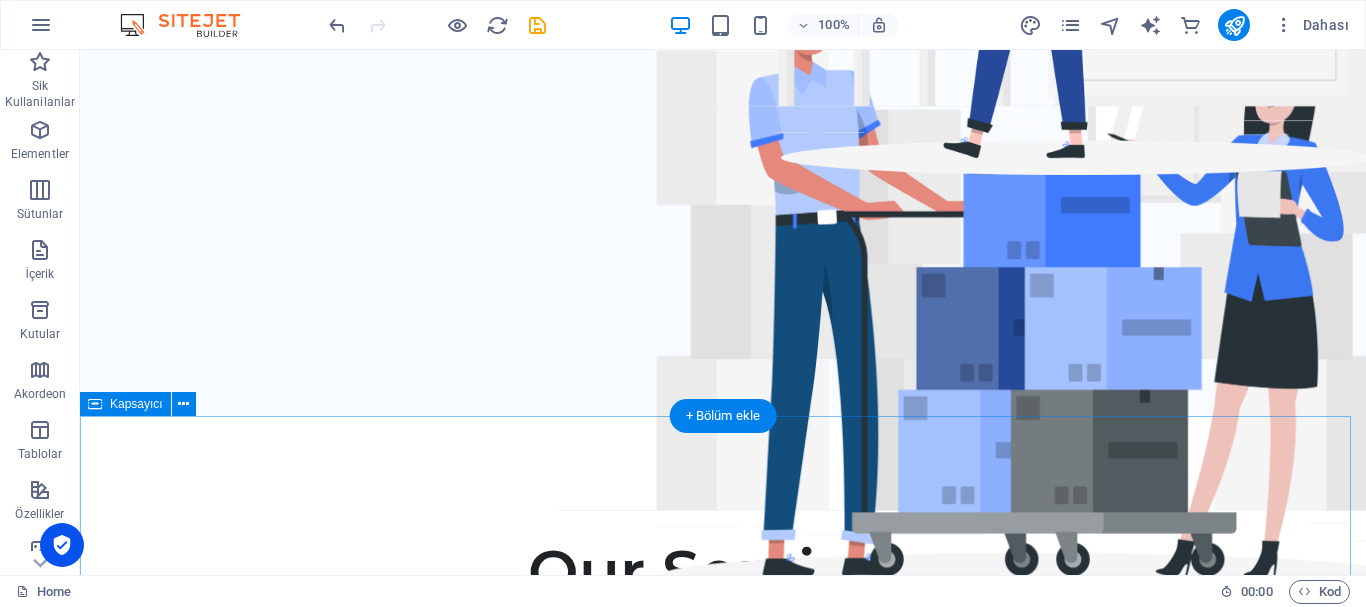 click on "Our Services Lorem ipsum dolor sit amet, consectetur adipiscing elit, sed do eiusmod tempor incididunt. Packing Lorem ipsum dolor sit amet, consectetur adipiscing elit. Transportation Lorem ipsum dolor sit amet, consectetur adipiscing elit. Storage Lorem ipsum dolor sit amet, consectetur adipiscing elit. Assembly Lorem ipsum dolor sit amet, consectetur adipiscing elit." at bounding box center (723, 1474) 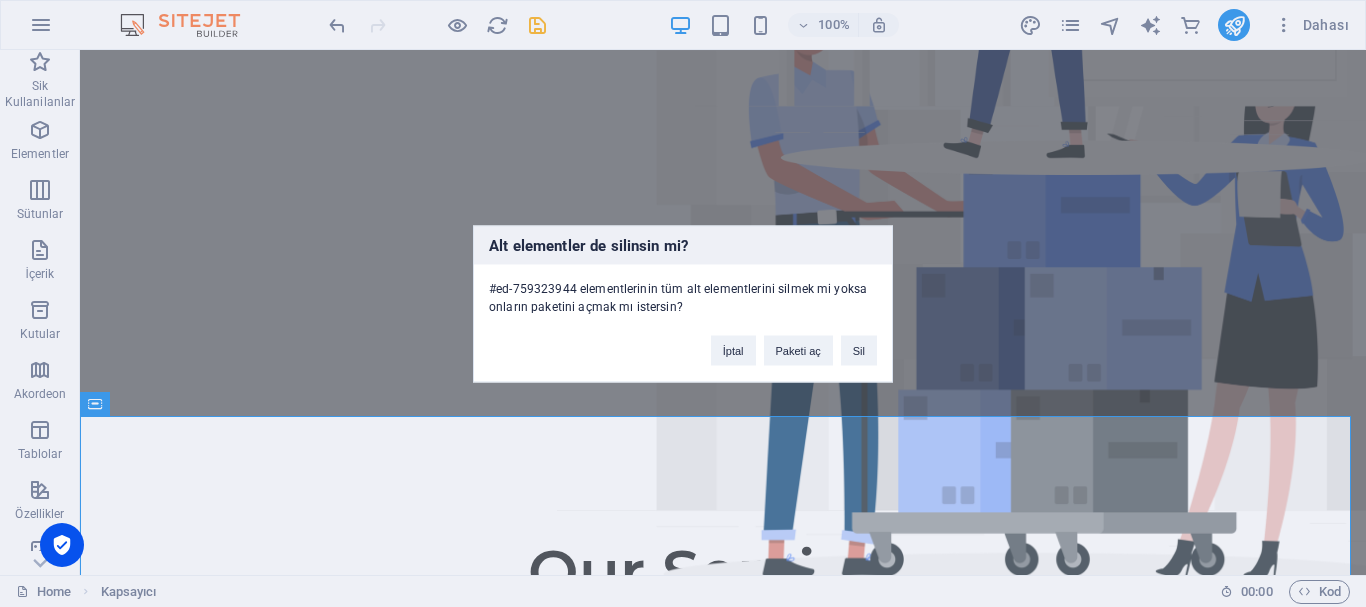 type 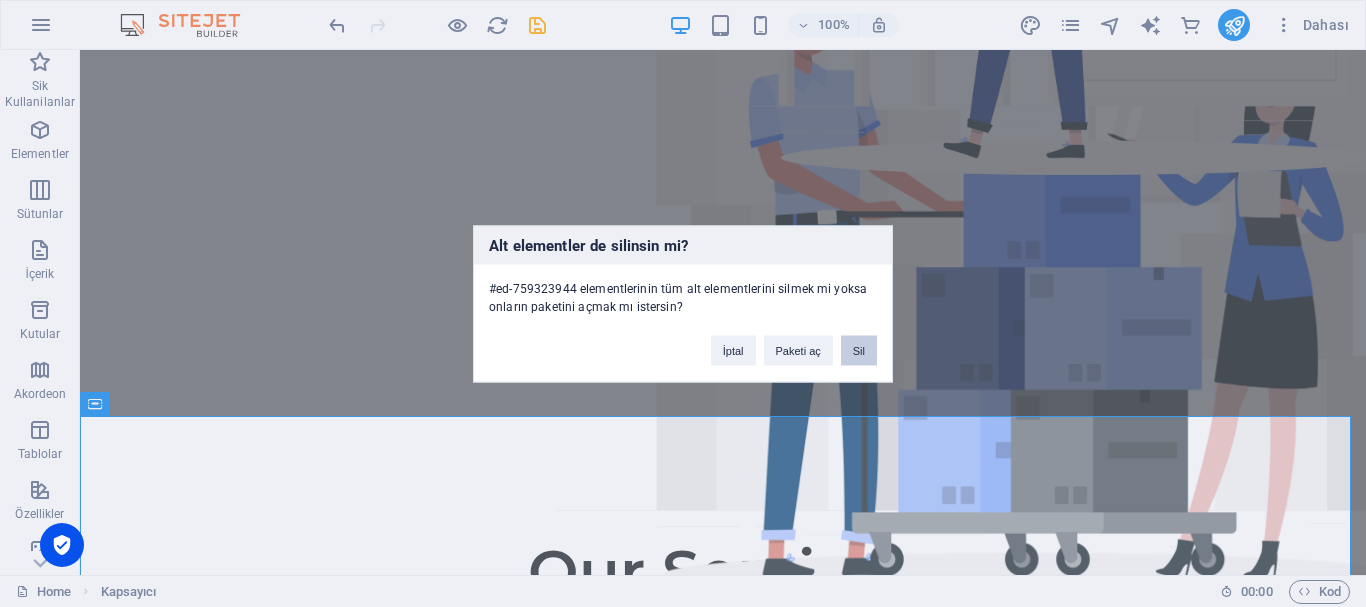 click on "Sil" at bounding box center (859, 350) 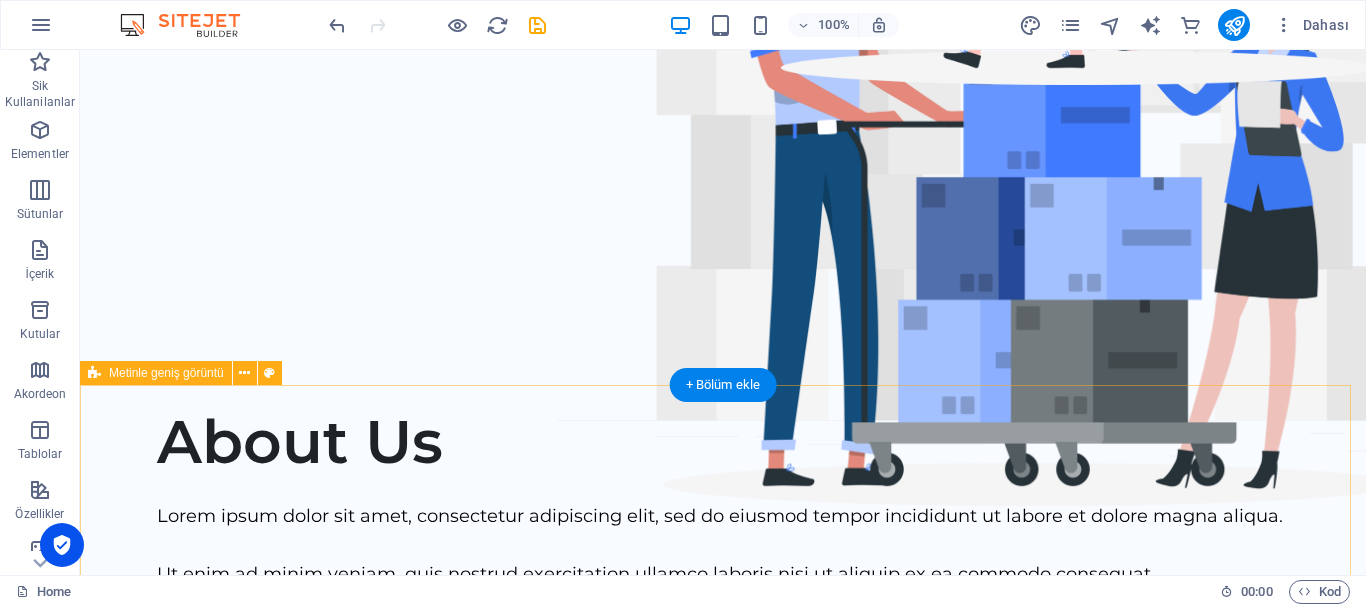 scroll, scrollTop: 500, scrollLeft: 0, axis: vertical 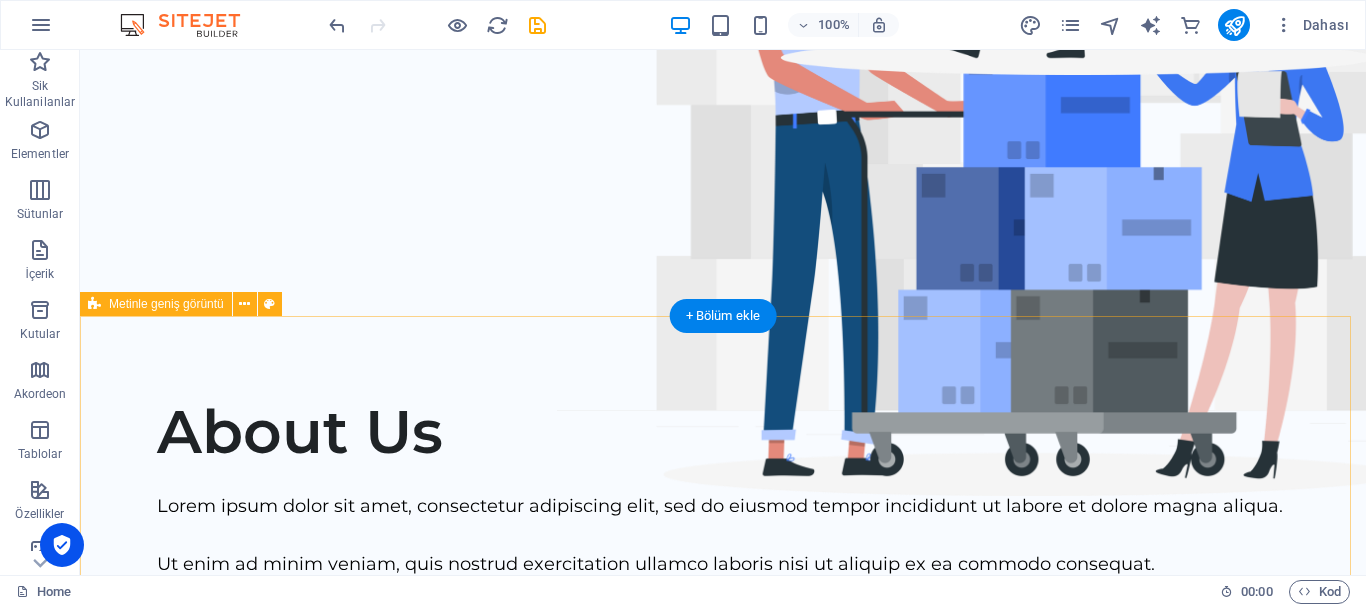 click on "About Us Lorem ipsum dolor sit amet, consectetur adipiscing elit, sed do eiusmod tempor incididunt ut labore et dolore magna aliqua. Ut enim ad minim veniam, quis nostrud exercitation ullamco laboris nisi ut aliquip ex ea commodo consequat. Lorem ipsum dolor sit amet, consectetur adipiscing elit, sed do eiusmod tempor incididunt ut labore et dolore magna aliqua. Ut enim ad minim veniam, quis nostrud exercitation ullamco laboris nisi ut aliquip ex ea commodo consequat. Contact Us" at bounding box center (723, 716) 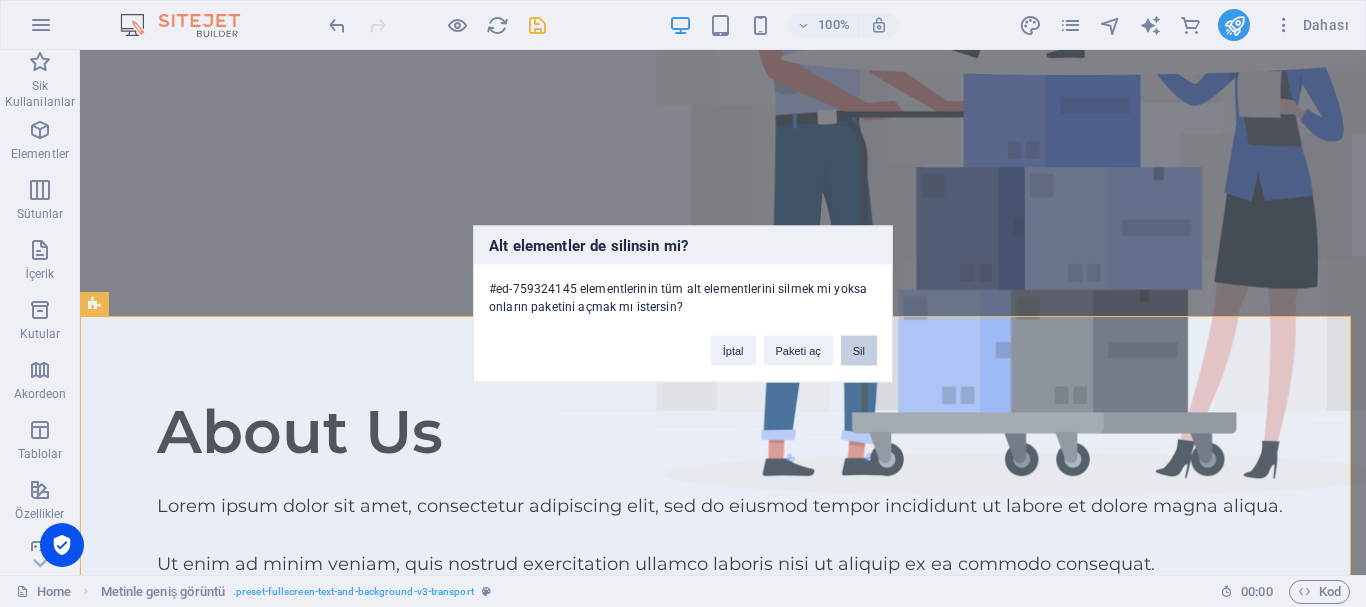 click on "Sil" at bounding box center [859, 350] 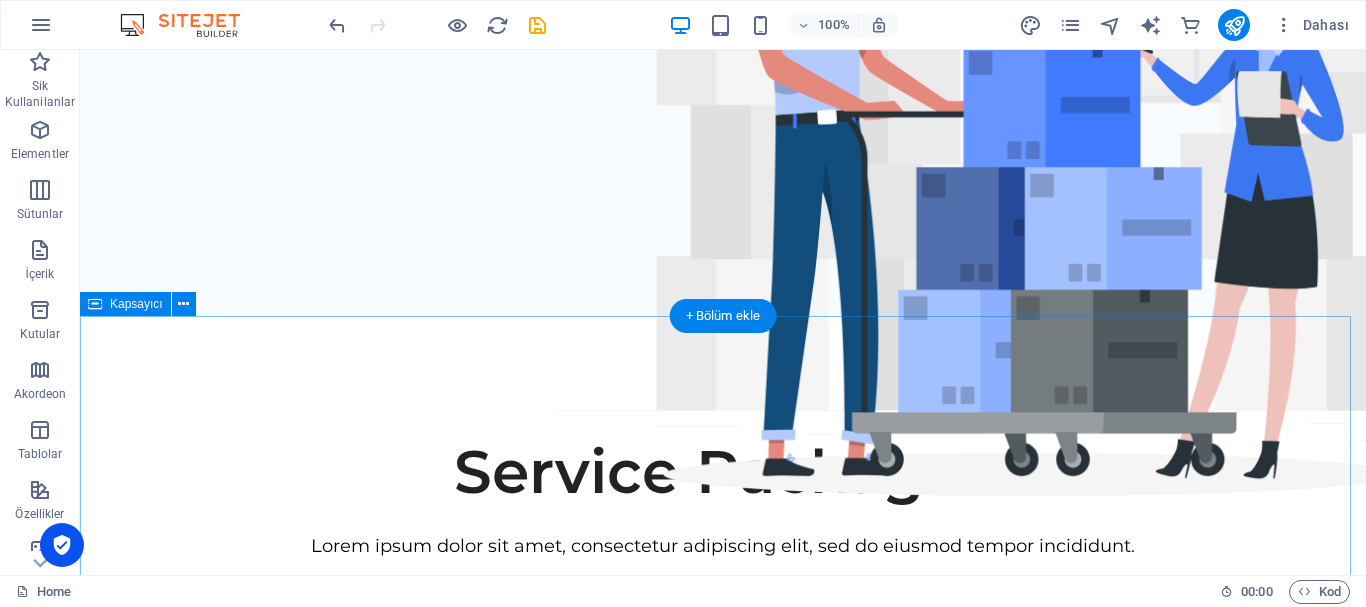 click on "Service Packages Lorem ipsum dolor sit amet, consectetur adipiscing elit, sed do eiusmod tempor incididunt. Essential Transport $300 Contact Us Standard Packing Transport $400 Contact Us Complete Packing Transport Assembly $500 Contact Us Premium Packing Transport Assembly Storage Solution $600 Contact Us" at bounding box center (723, 1413) 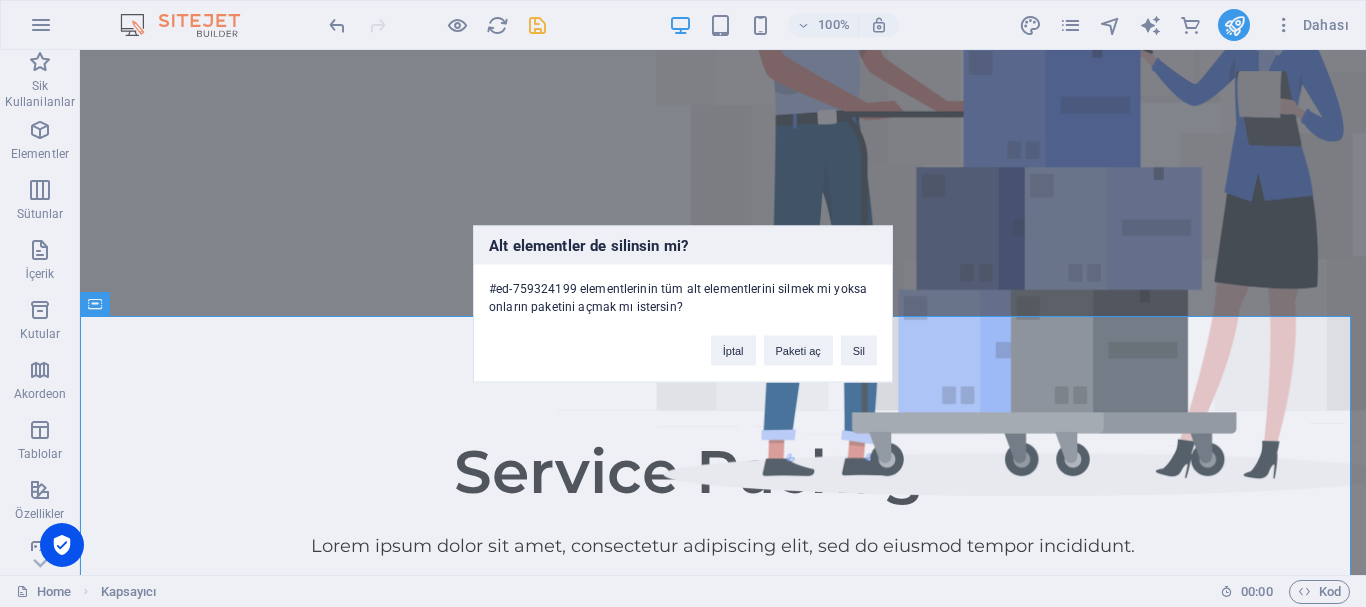 type 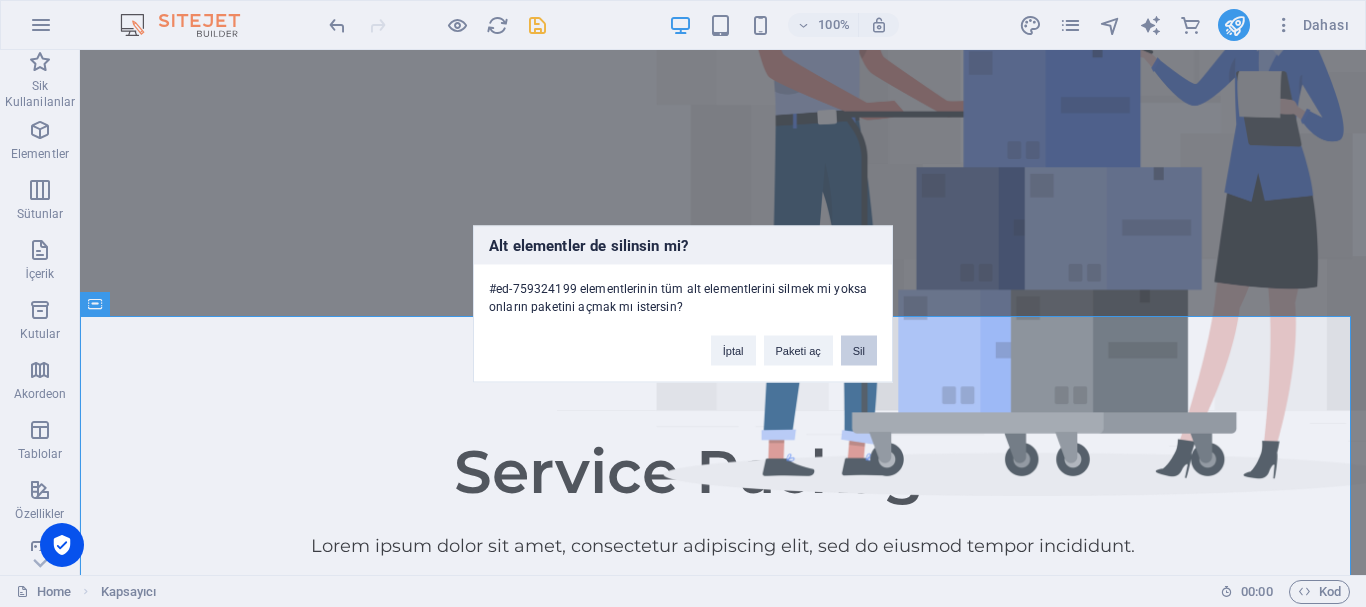 click on "Sil" at bounding box center [859, 350] 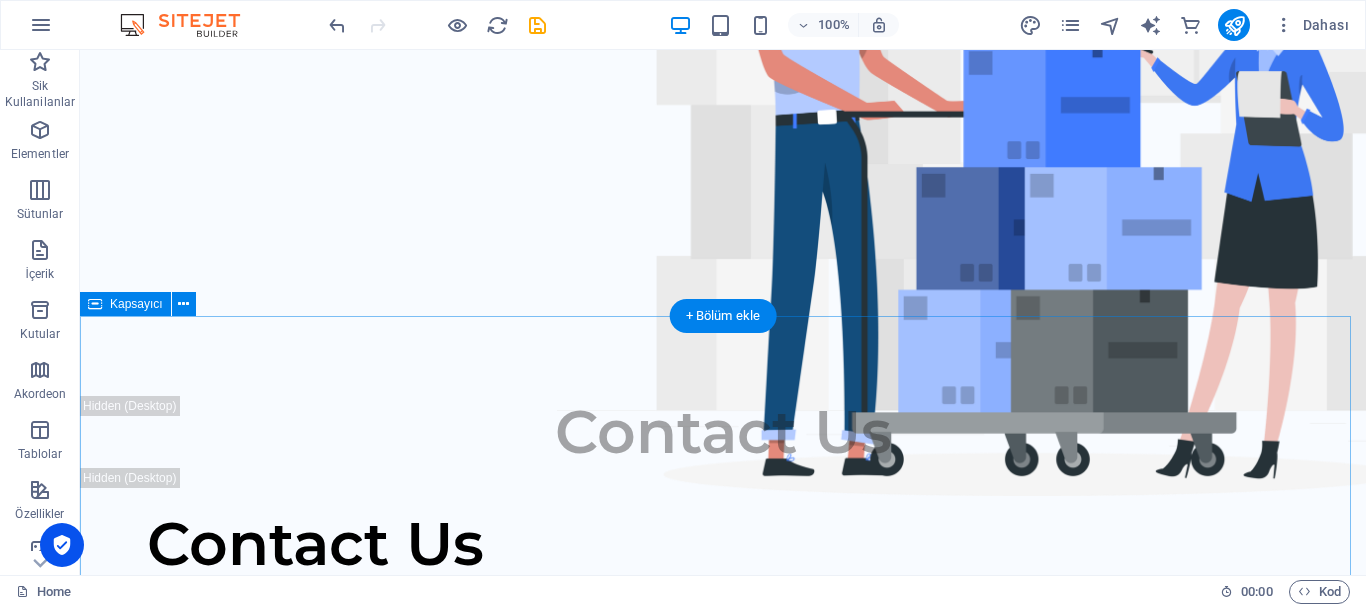click on "Contact Us Contact Us   I have read and understand the privacy policy. Unreadable? Regenerate Submit" at bounding box center [723, 749] 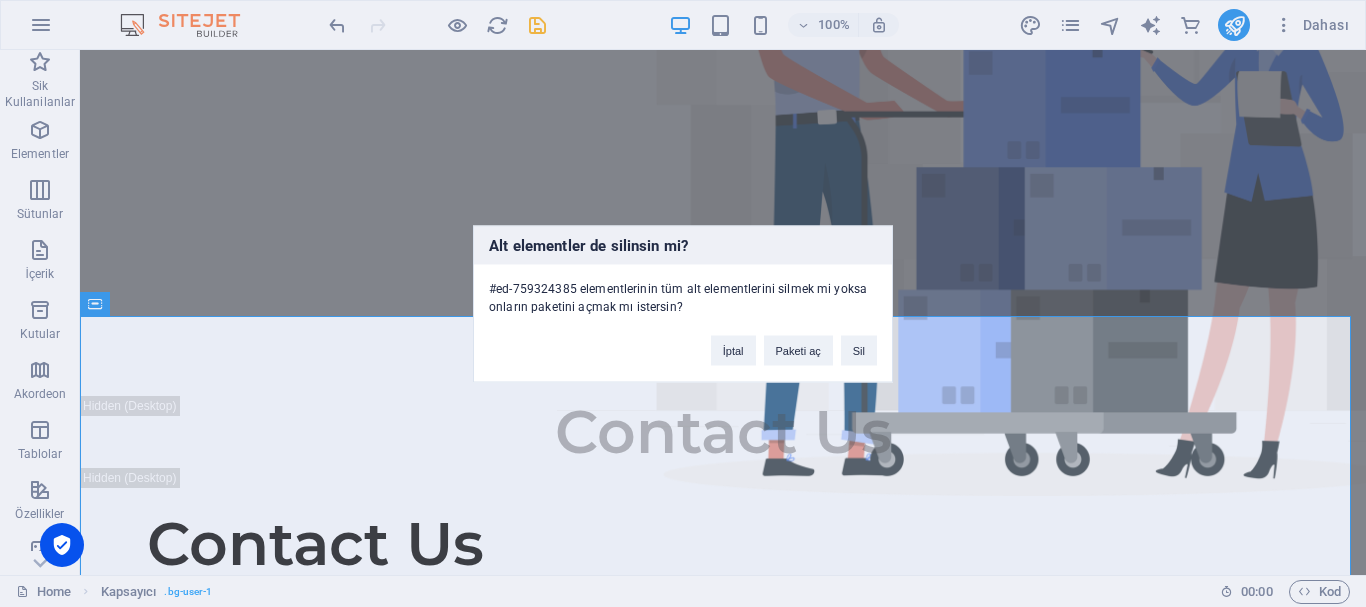 type 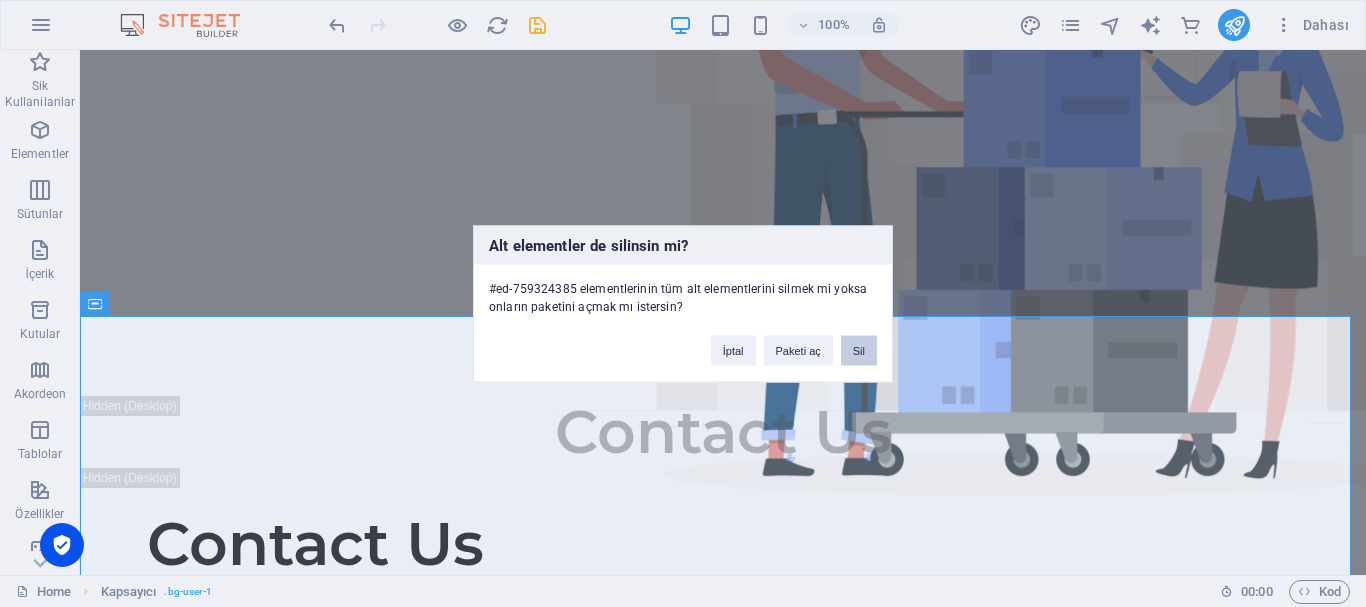 click on "Sil" at bounding box center [859, 350] 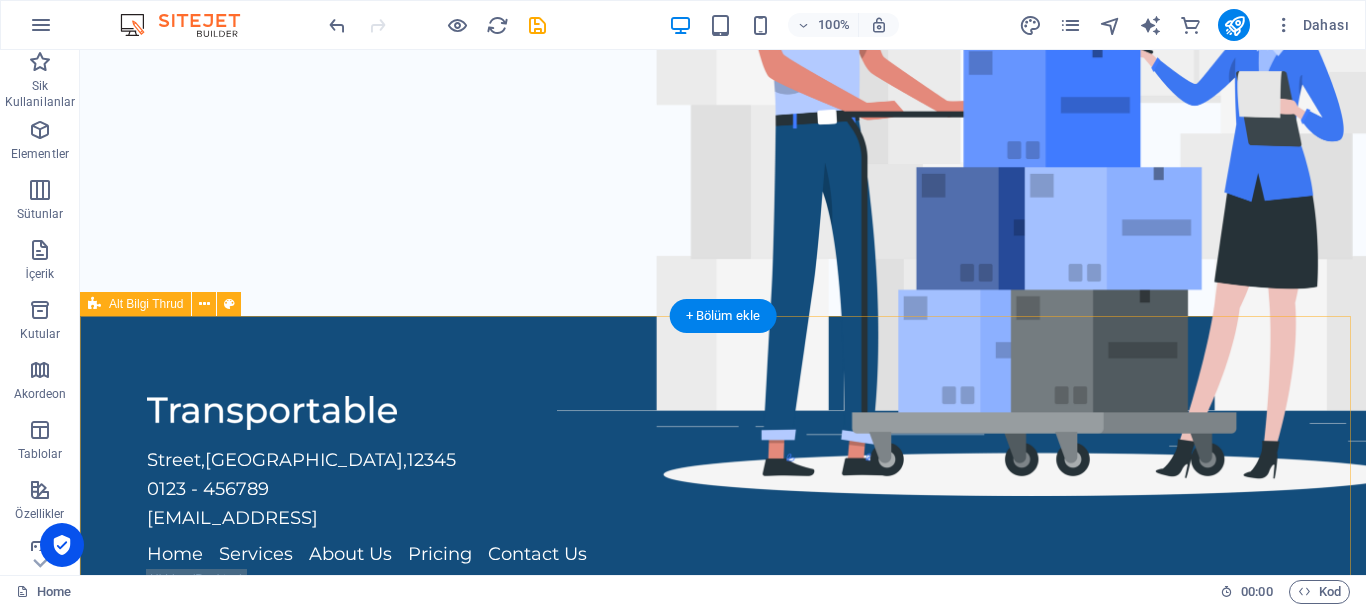 click on "[GEOGRAPHIC_DATA]
0123 - 456789
[EMAIL_ADDRESS]
Home Services About Us Pricing Contact Us HOME SERVICES ABOUT US PRICING CONTACT US
[DOMAIN_NAME]   Legal Notice  |  Privacy Policy" at bounding box center [723, 607] 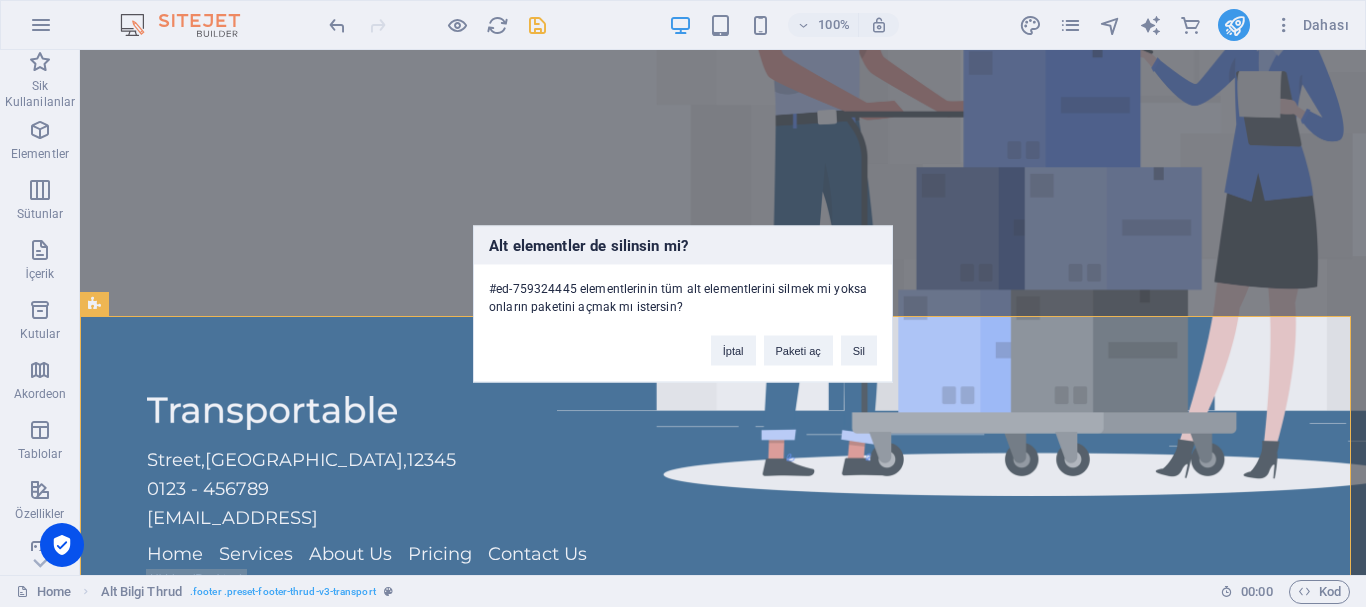 type 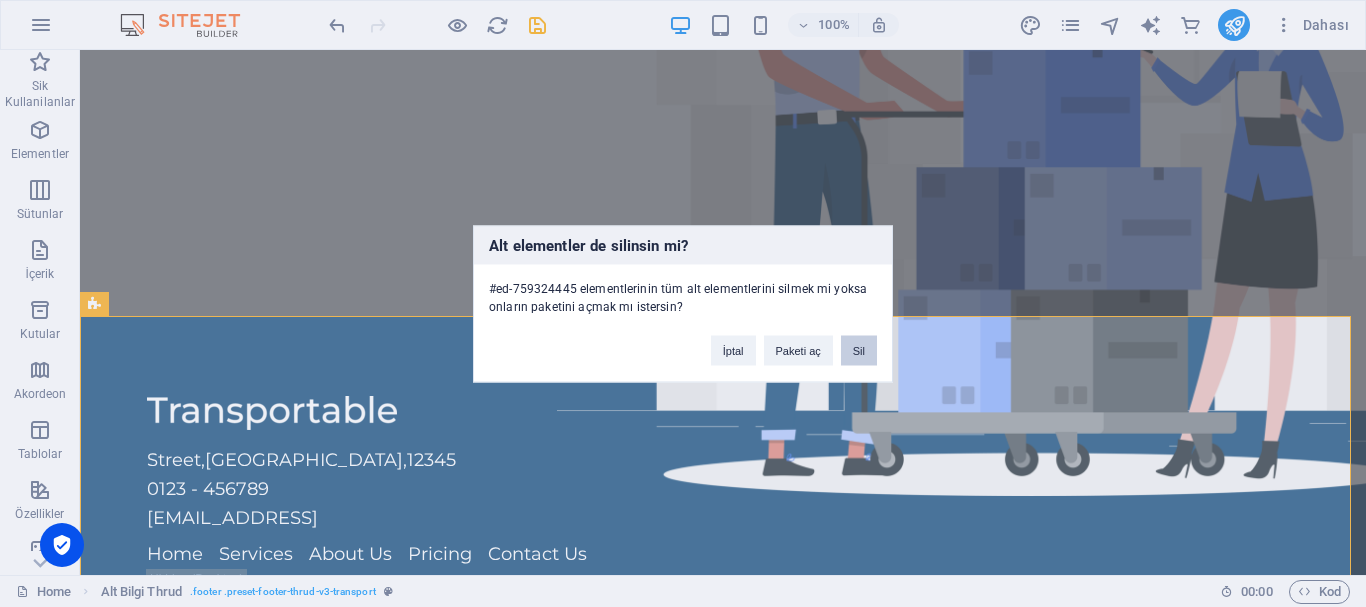 click on "Sil" at bounding box center [859, 350] 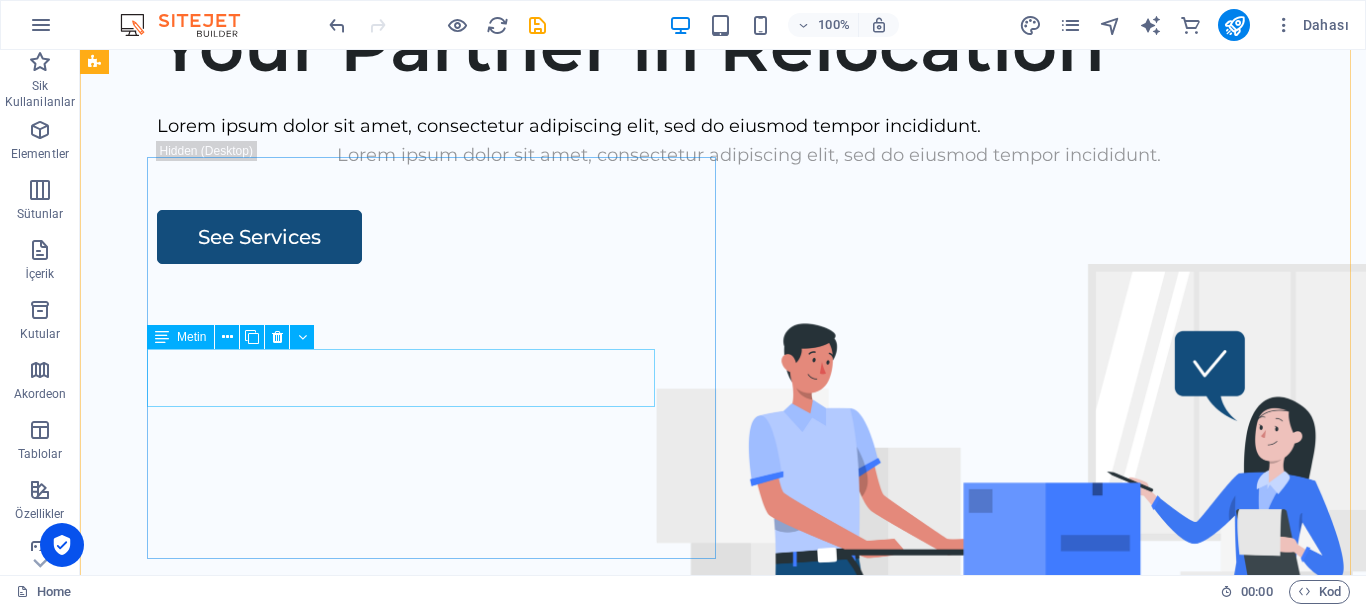 scroll, scrollTop: 41, scrollLeft: 0, axis: vertical 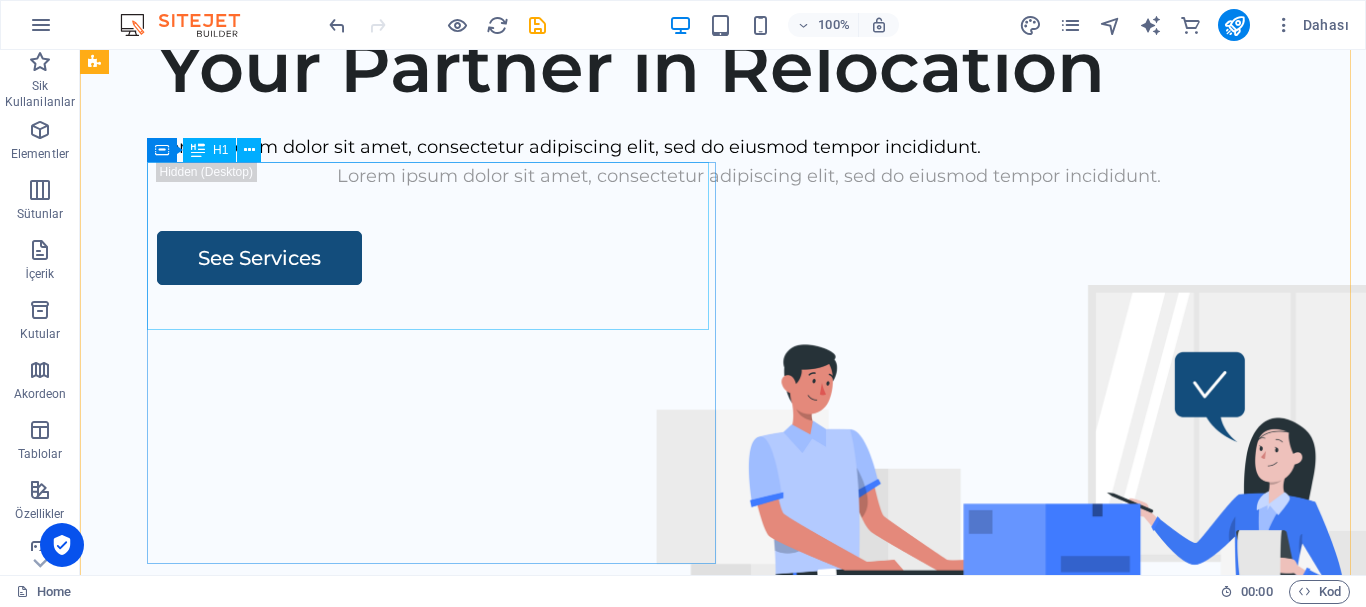 click on "Your Partner in Relocation" at bounding box center [749, 67] 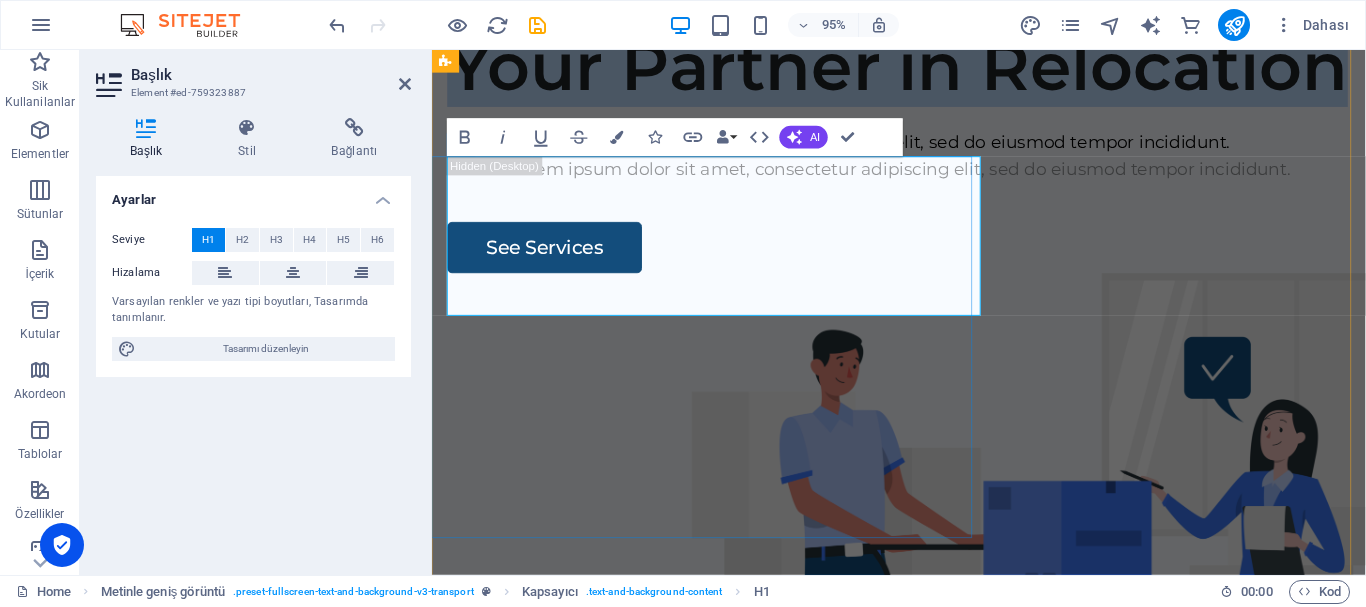 type 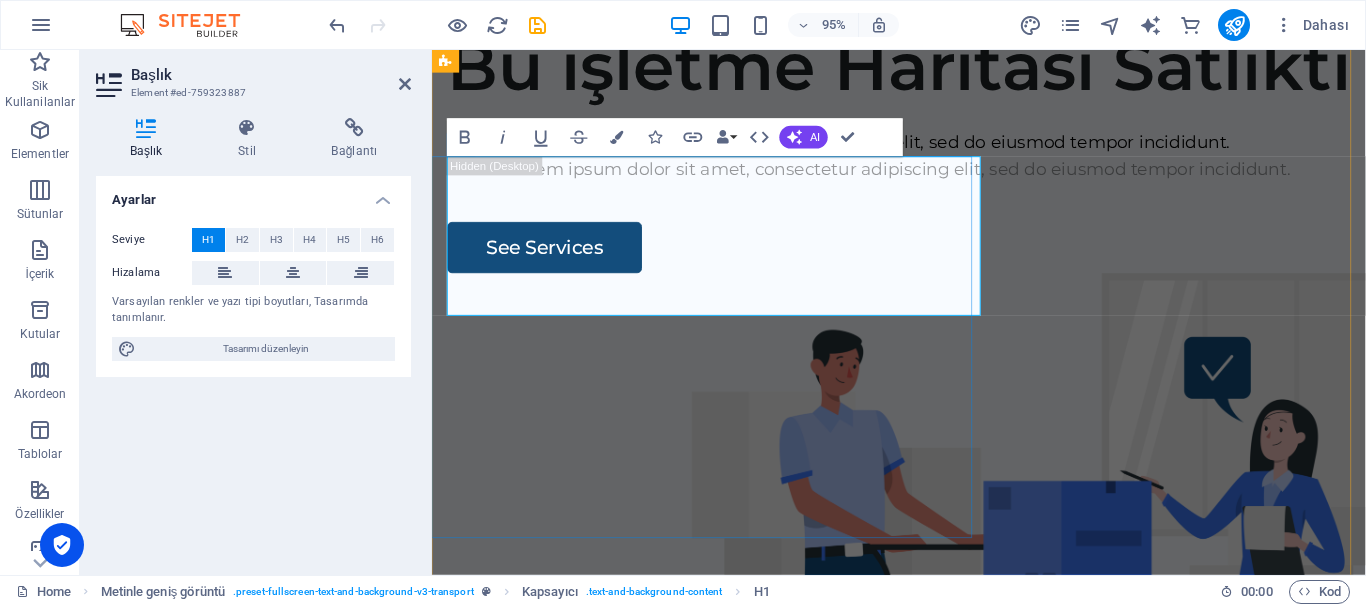 scroll, scrollTop: 0, scrollLeft: 0, axis: both 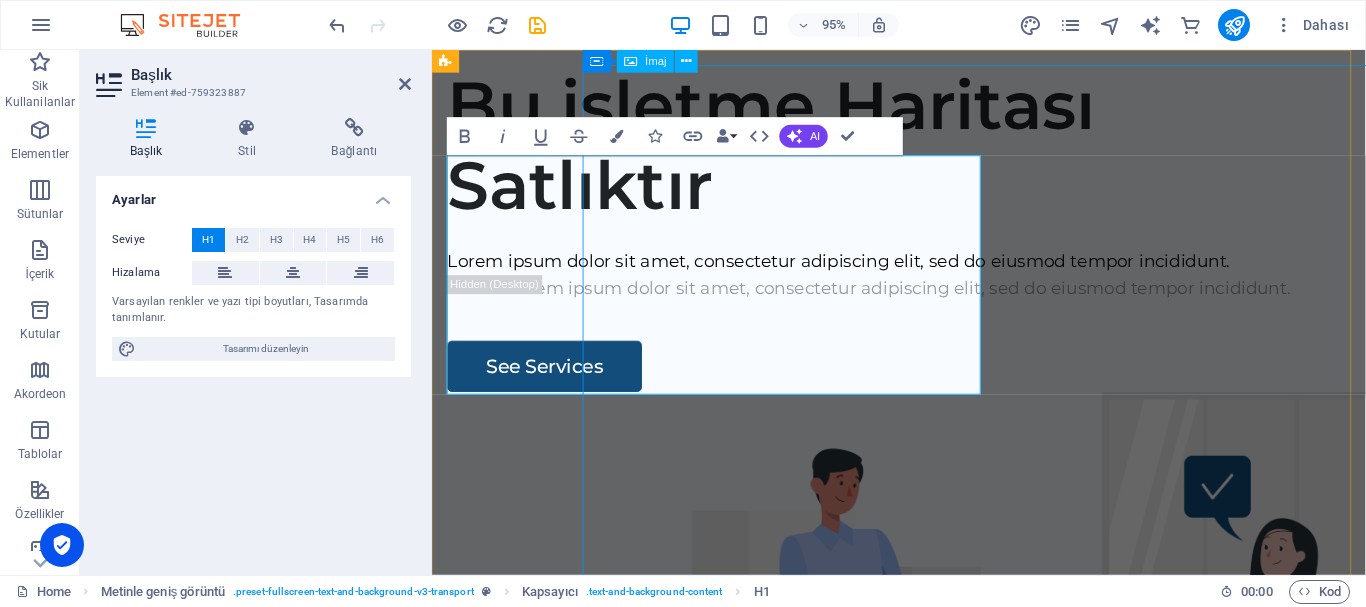 click at bounding box center (1080, 745) 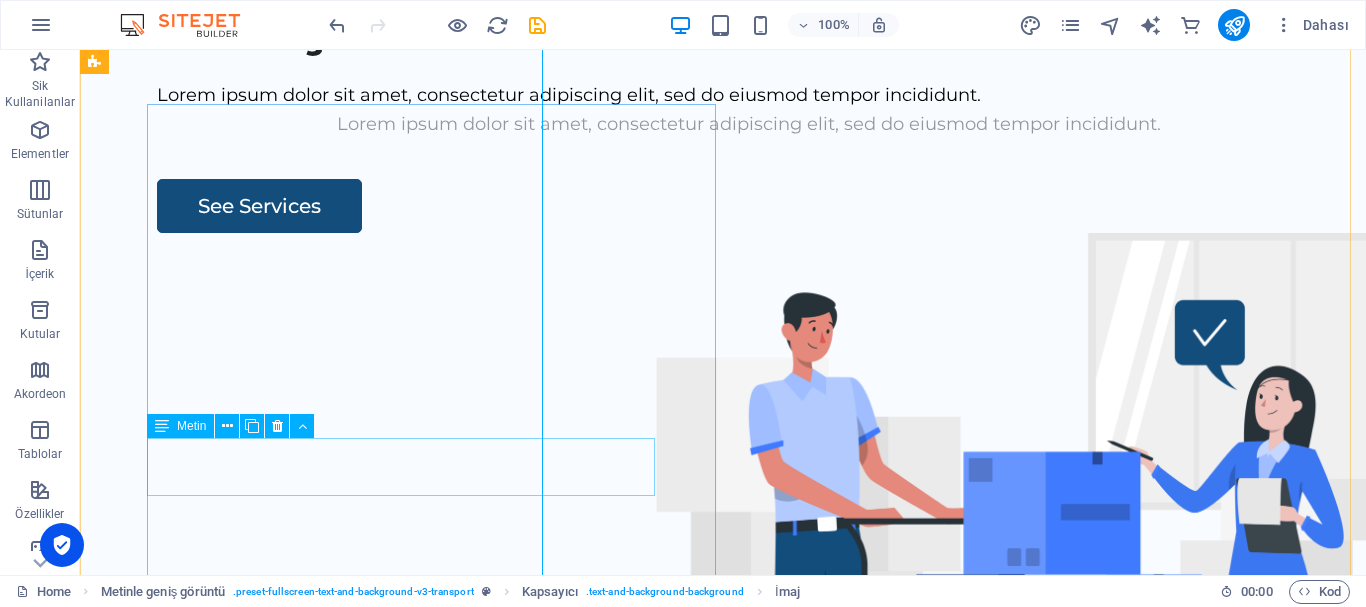 scroll, scrollTop: 100, scrollLeft: 0, axis: vertical 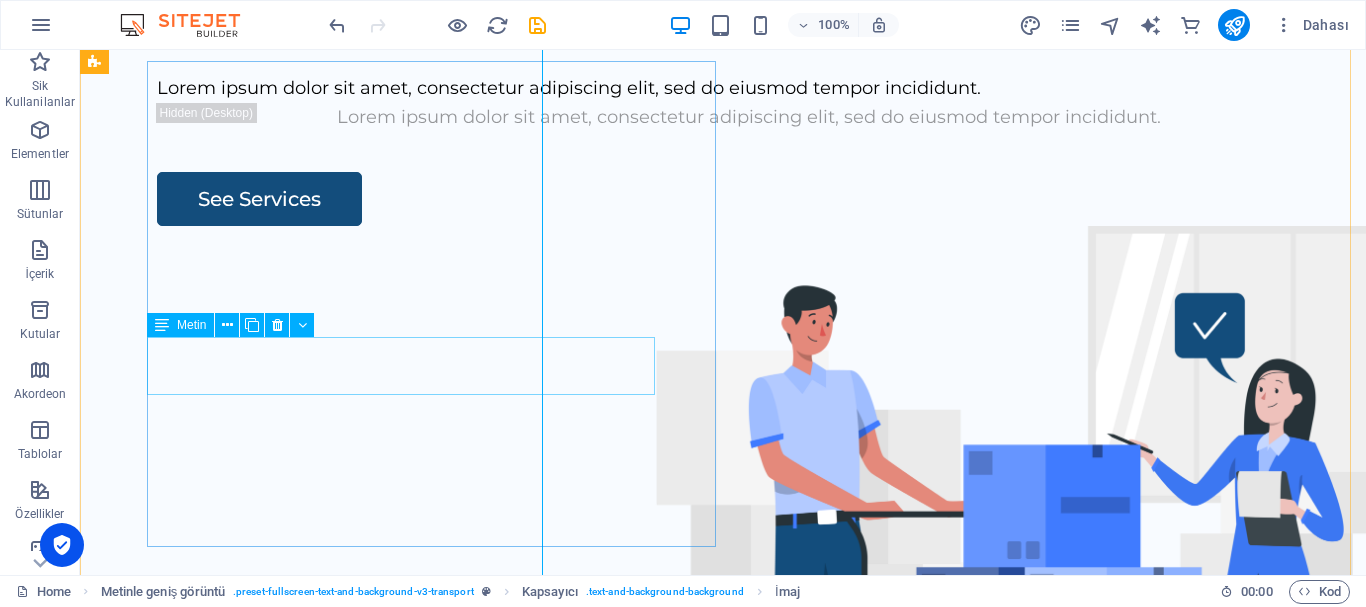 click on "Lorem ipsum dolor sit amet, consectetur adipiscing elit, sed do eiusmod tempor incididunt." at bounding box center (749, 88) 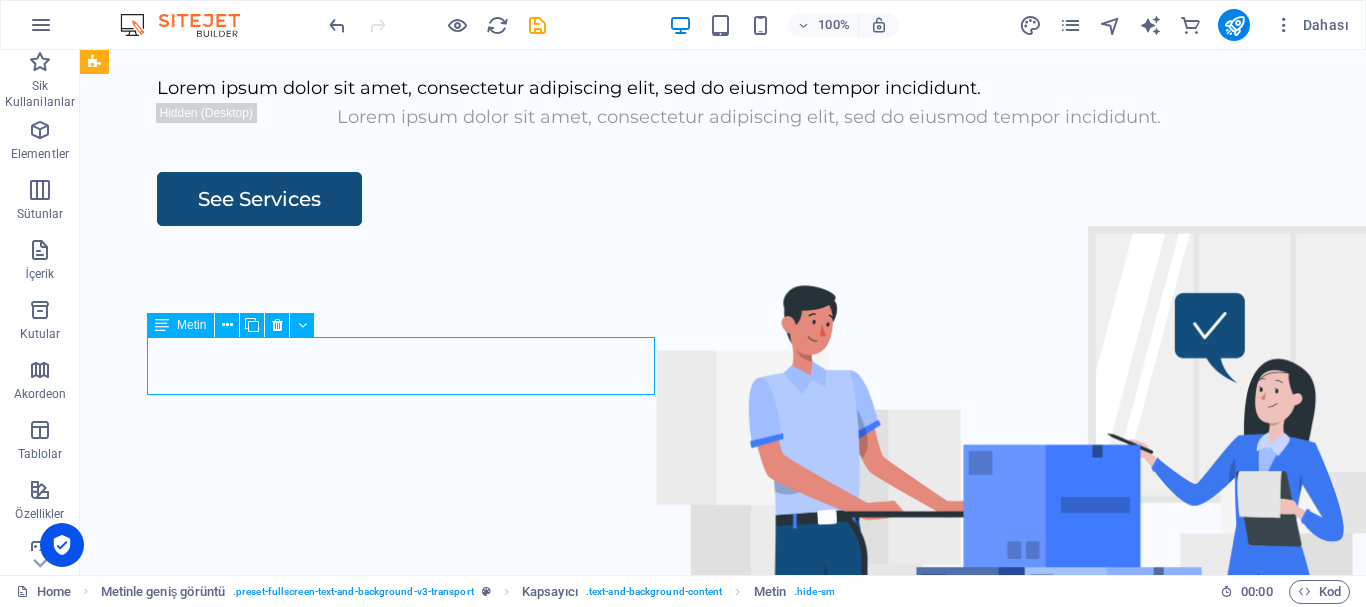click on "Lorem ipsum dolor sit amet, consectetur adipiscing elit, sed do eiusmod tempor incididunt." at bounding box center (749, 88) 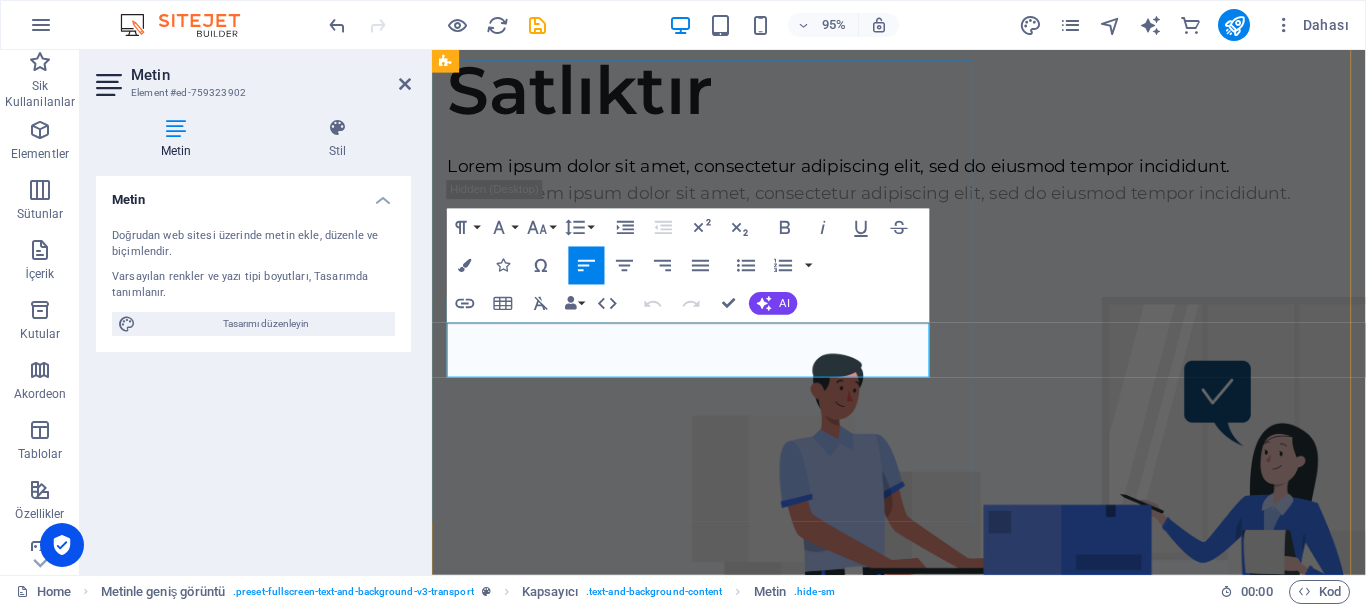 click on "Lorem ipsum dolor sit amet, consectetur adipiscing elit, sed do eiusmod tempor incididunt." at bounding box center (923, 172) 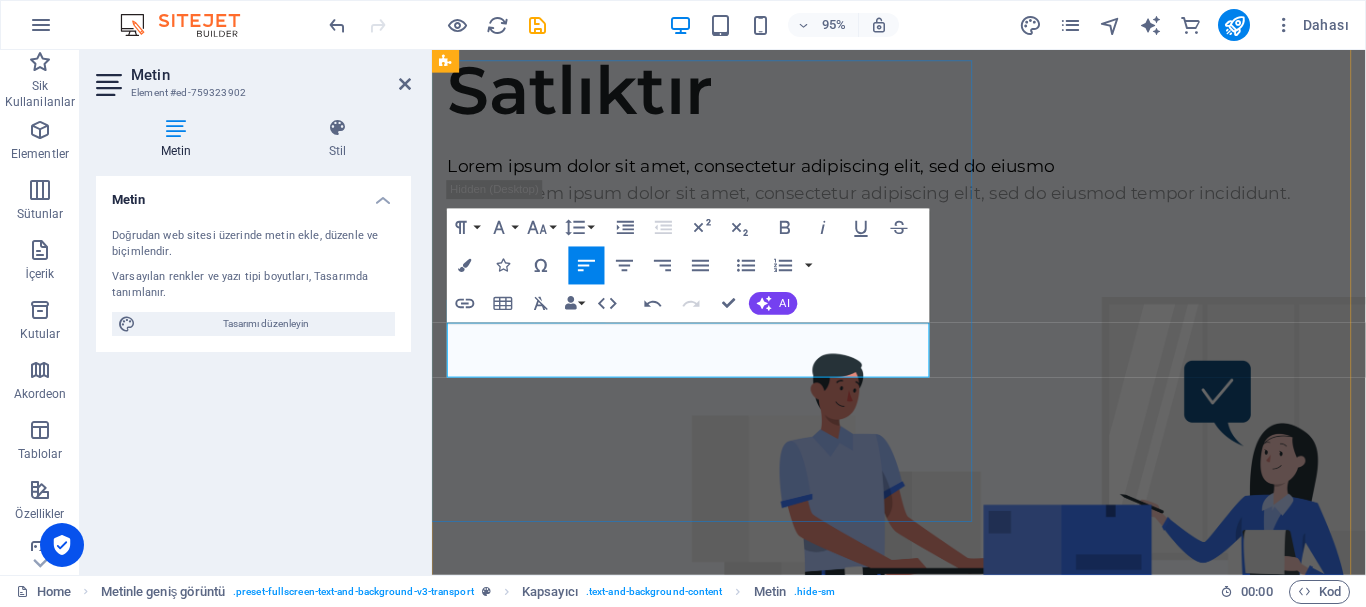 scroll, scrollTop: 115, scrollLeft: 0, axis: vertical 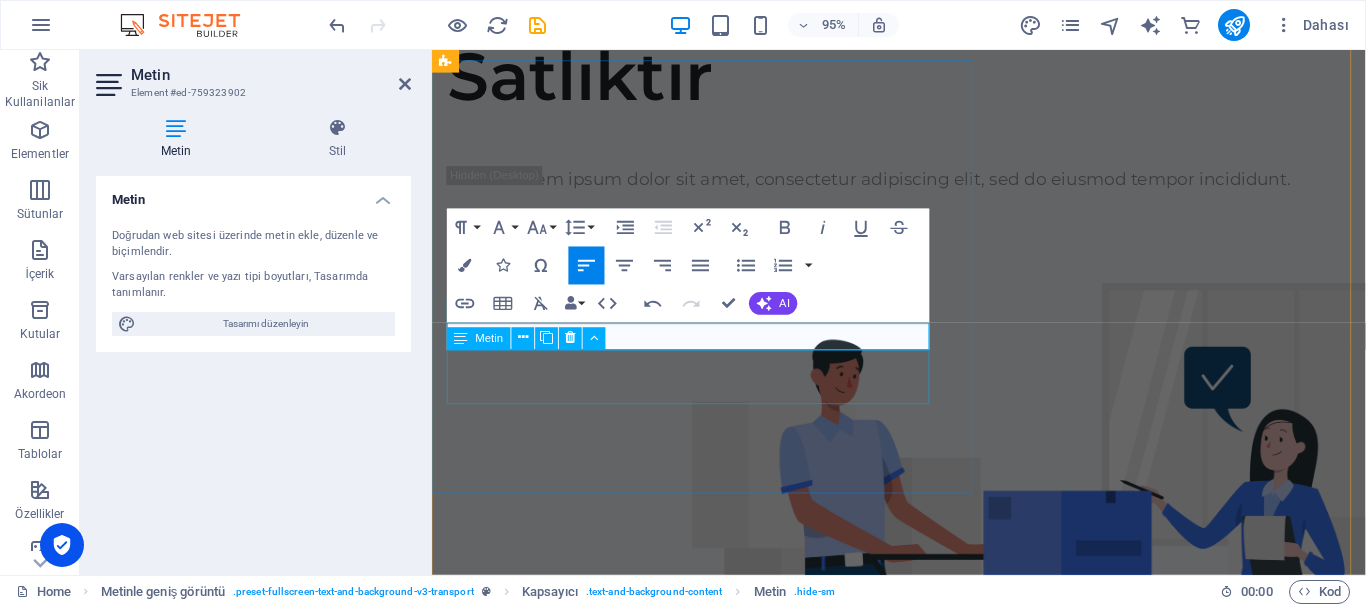 type 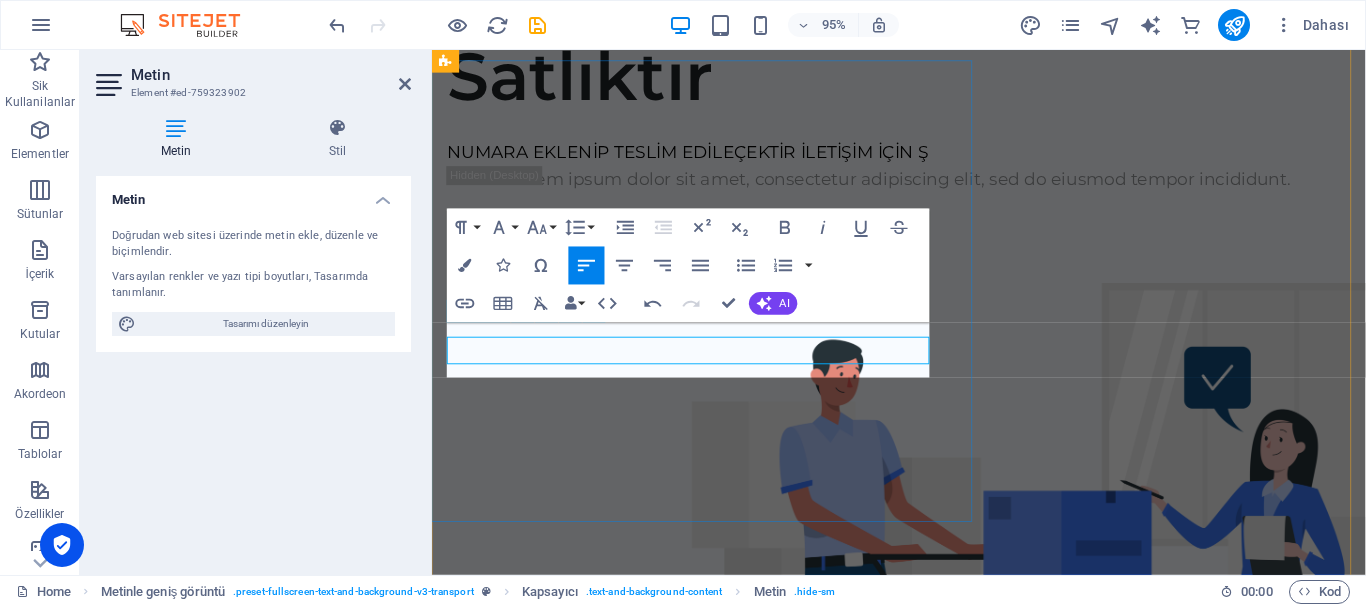 scroll, scrollTop: 100, scrollLeft: 0, axis: vertical 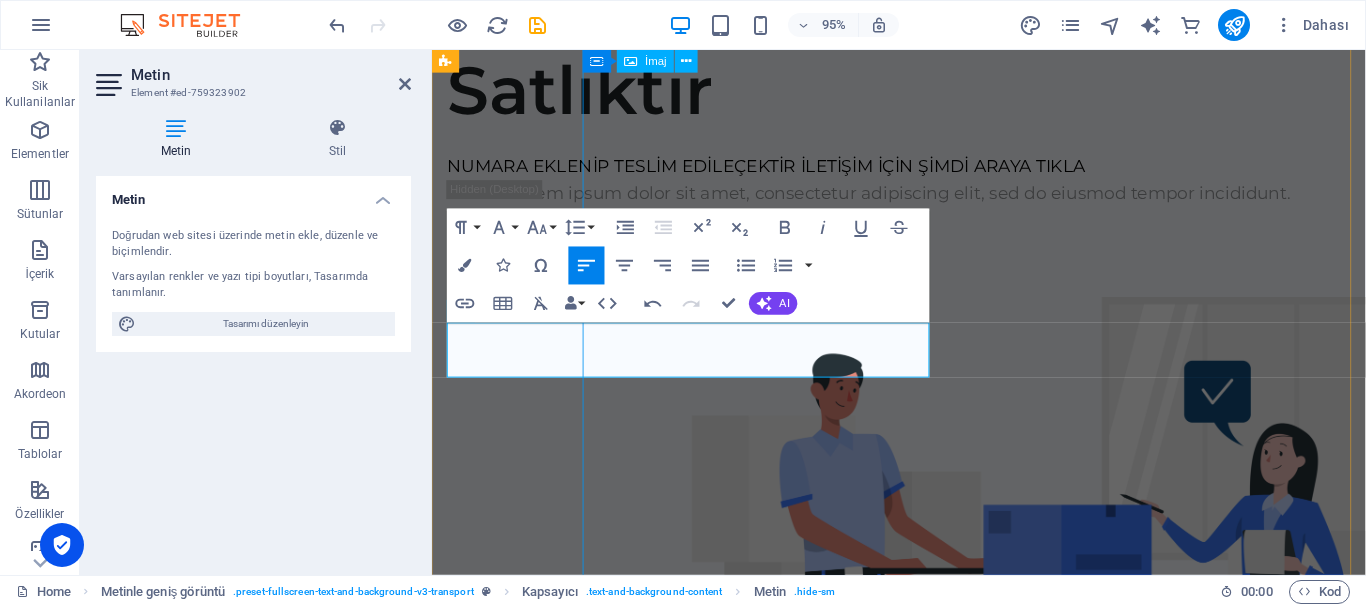 click at bounding box center (1080, 645) 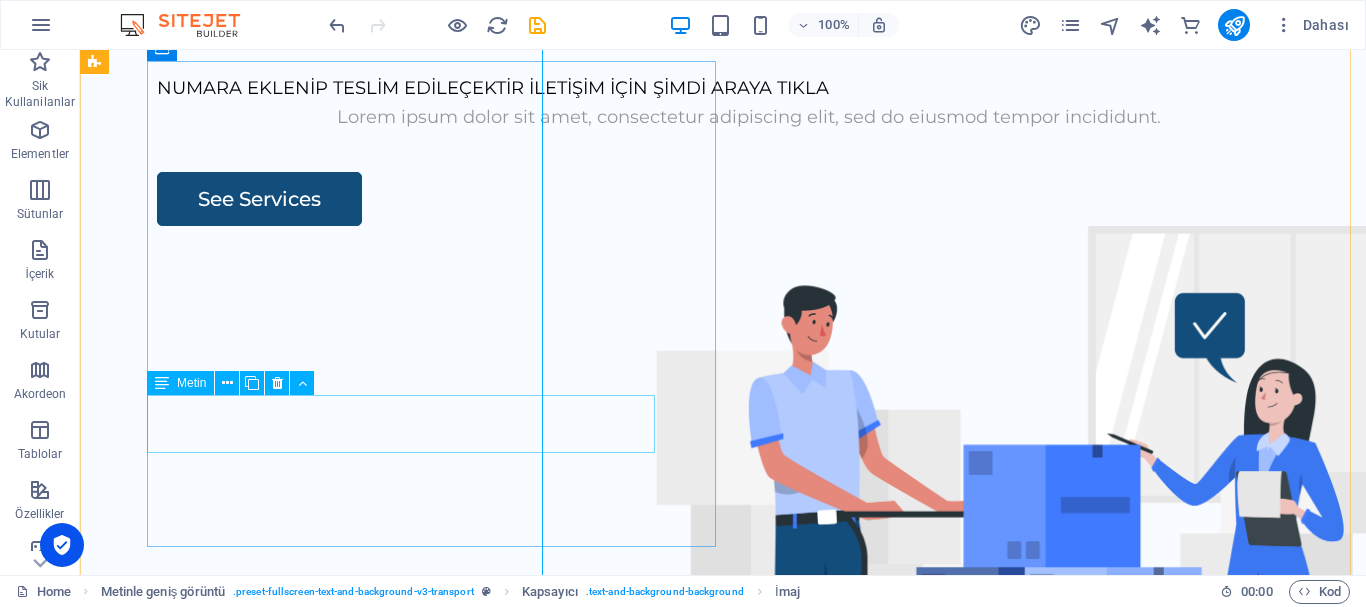 click on "Lorem ipsum dolor sit amet, consectetur adipiscing elit, sed do eiusmod tempor incididunt." at bounding box center (749, 117) 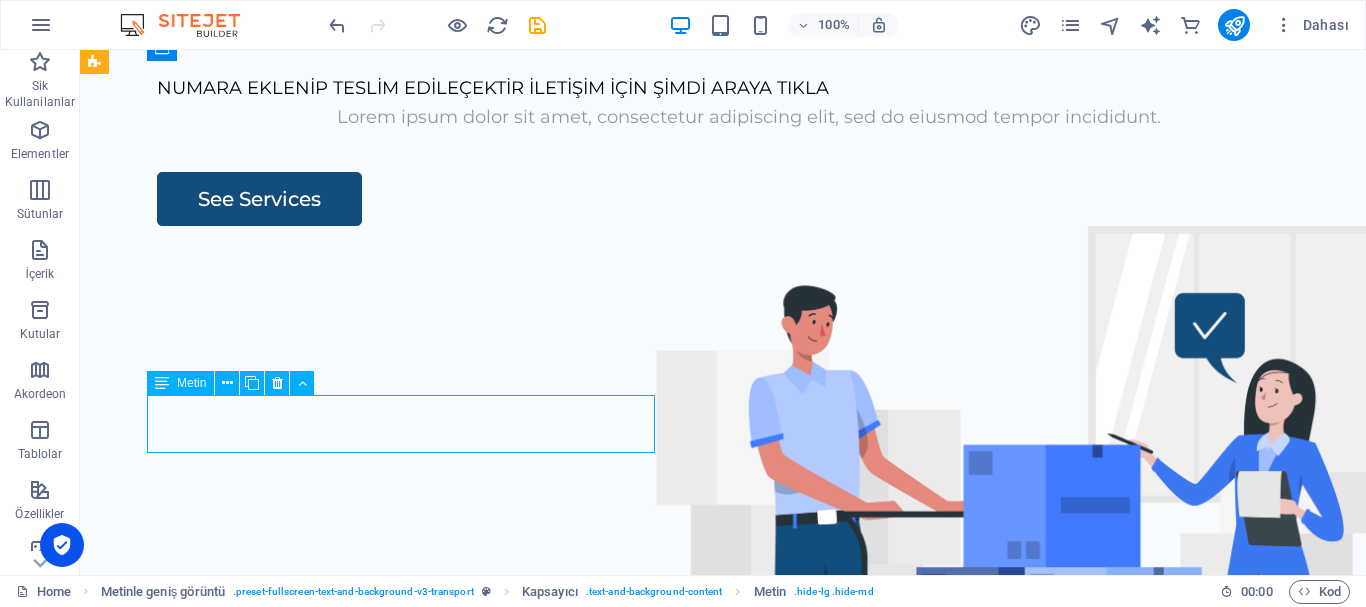 scroll, scrollTop: 129, scrollLeft: 0, axis: vertical 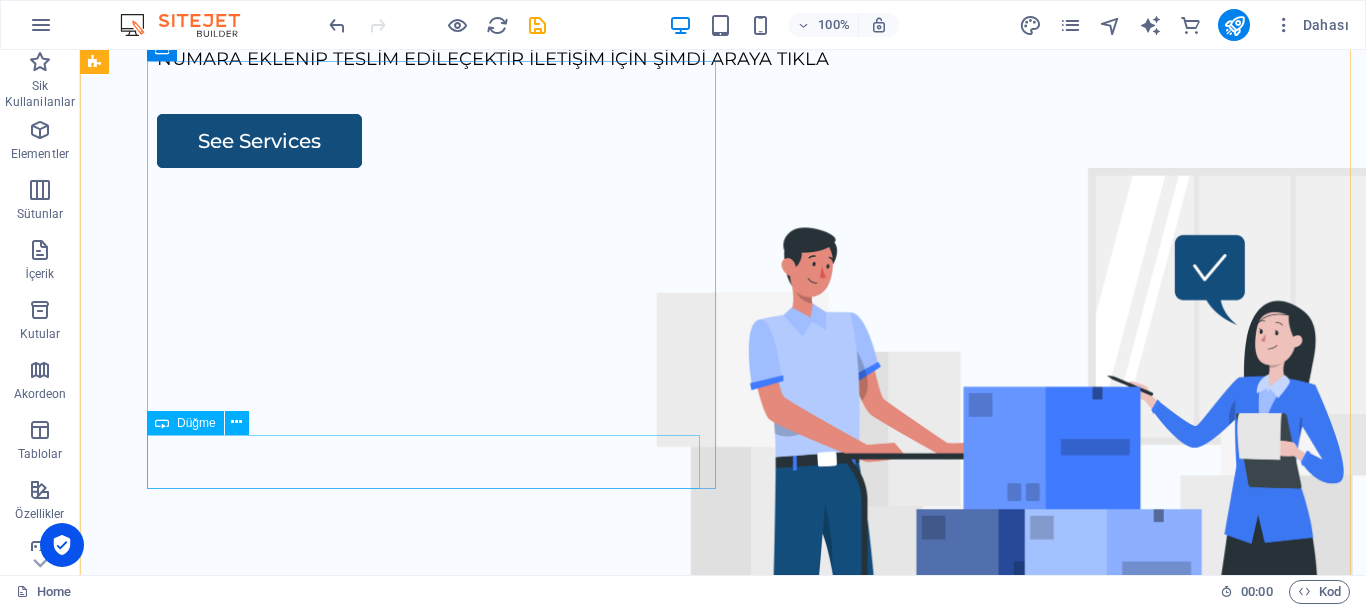 click on "See Services" at bounding box center [749, 141] 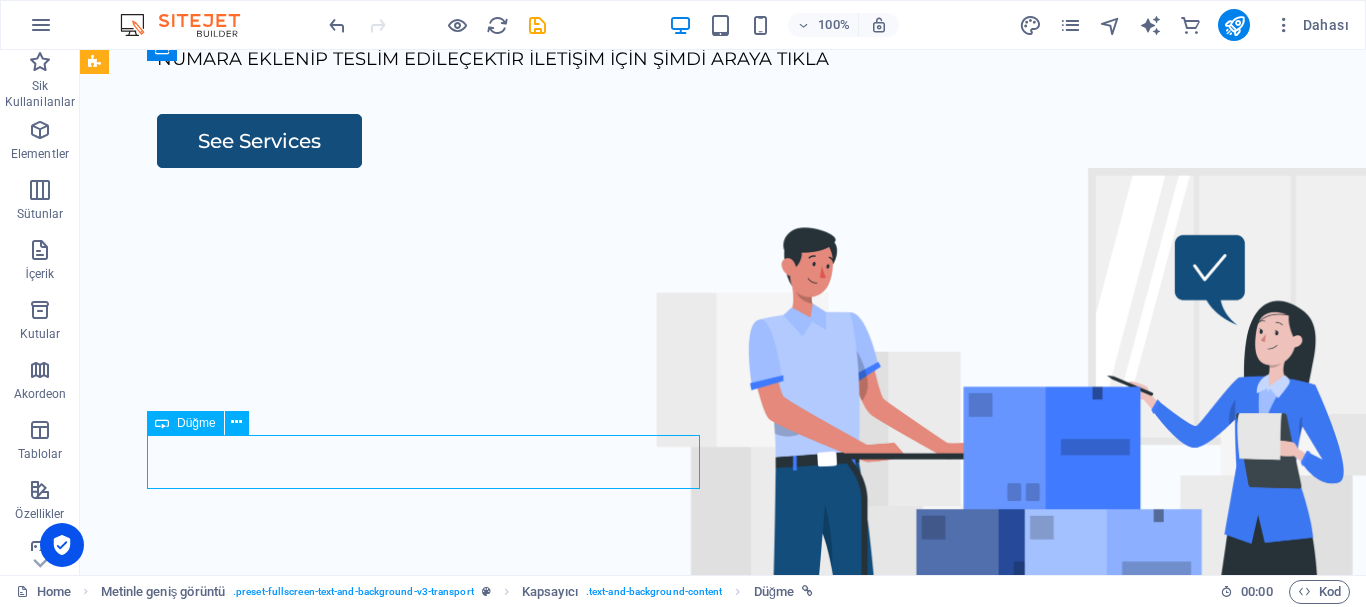 click on "See Services" at bounding box center [749, 141] 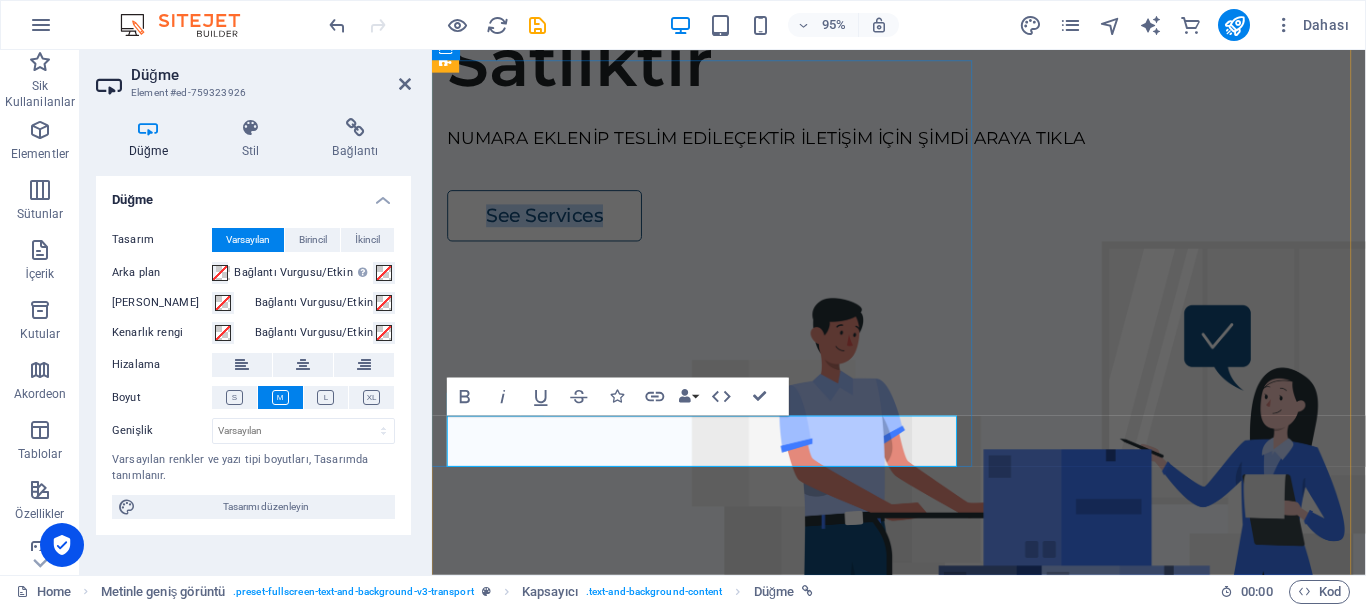 type 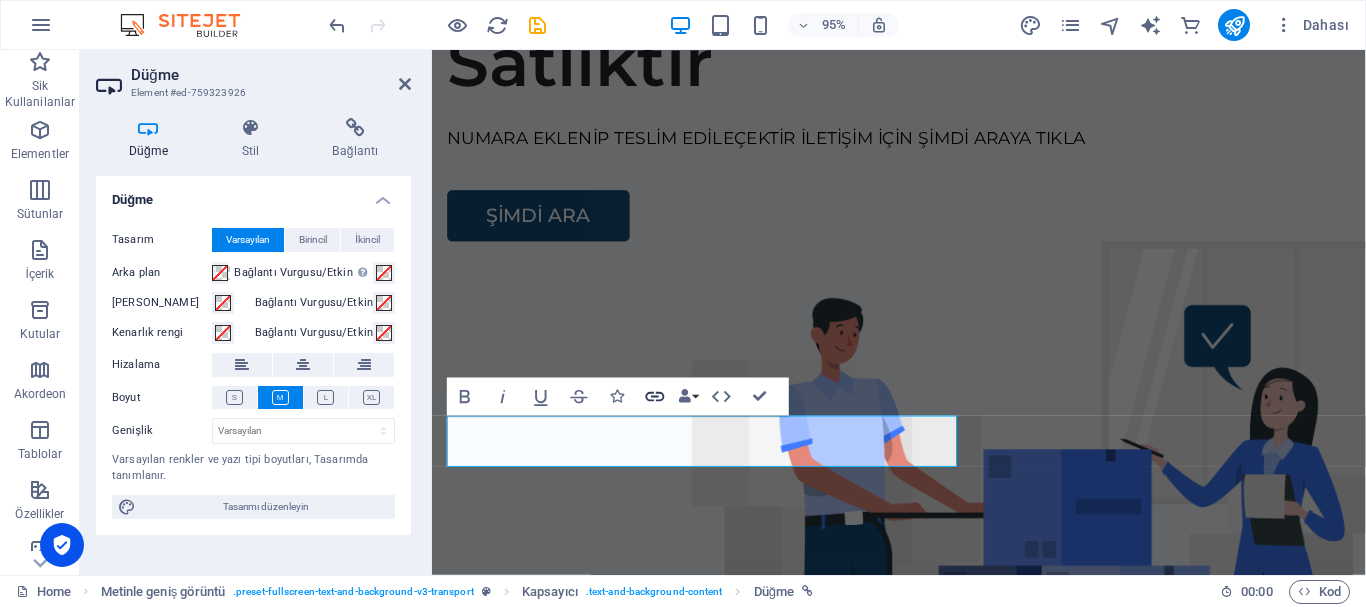 click 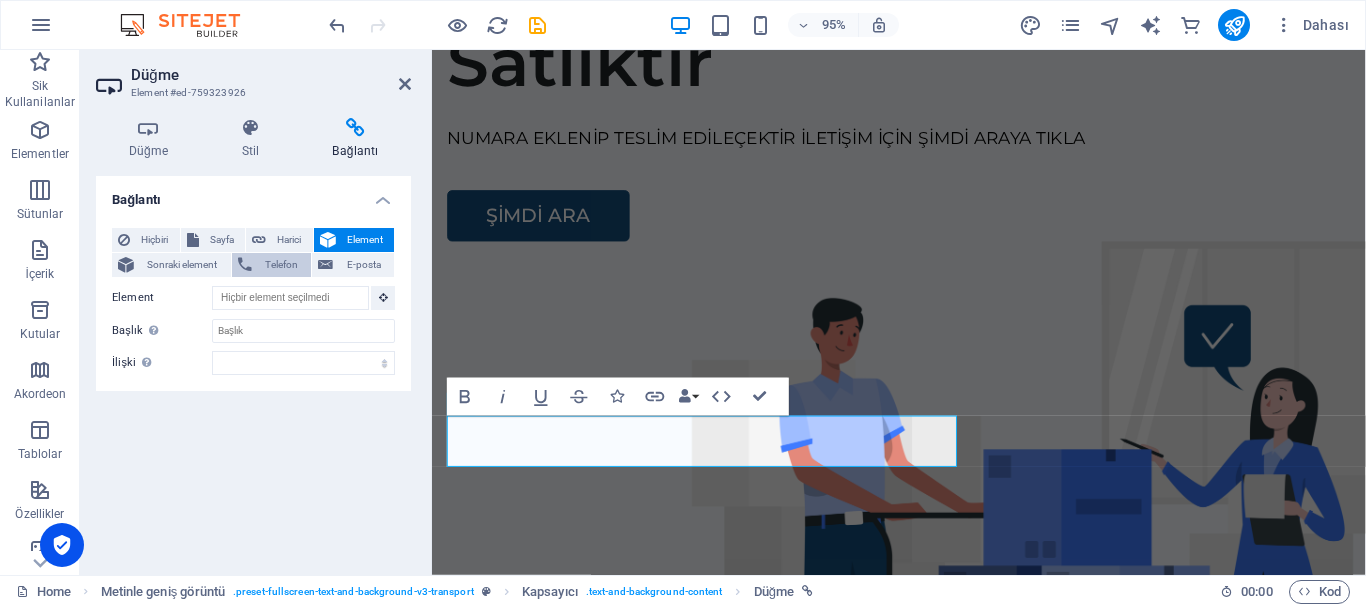 click on "Telefon" at bounding box center (282, 265) 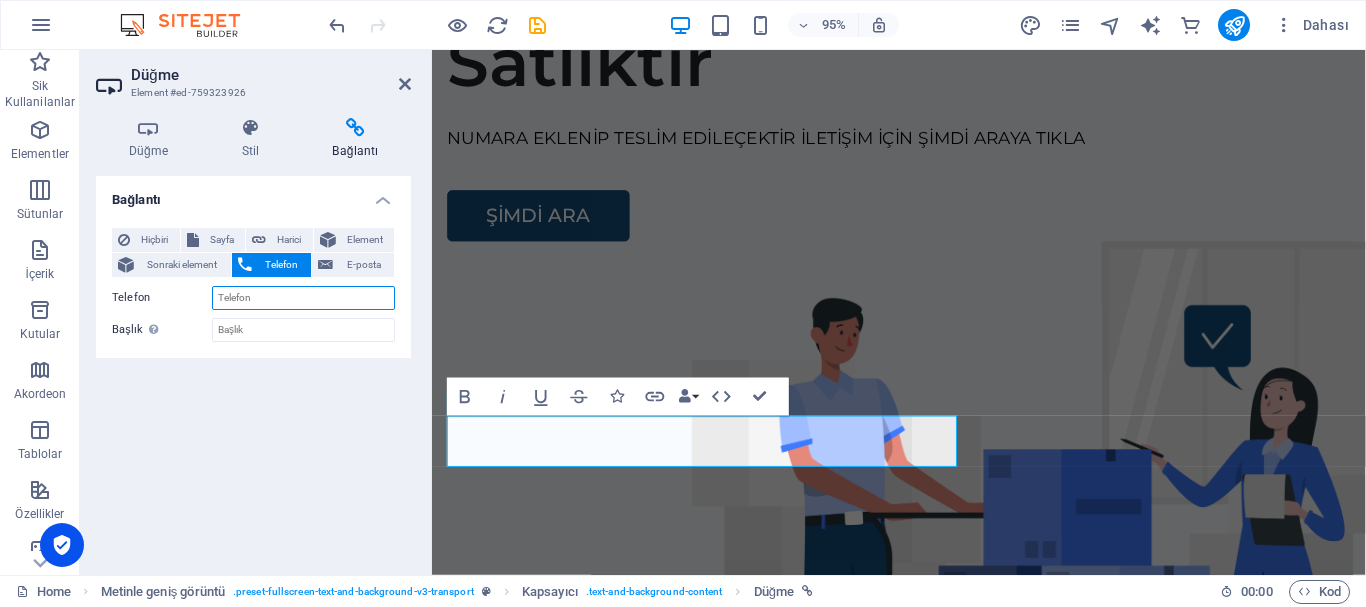 click on "Telefon" at bounding box center (303, 298) 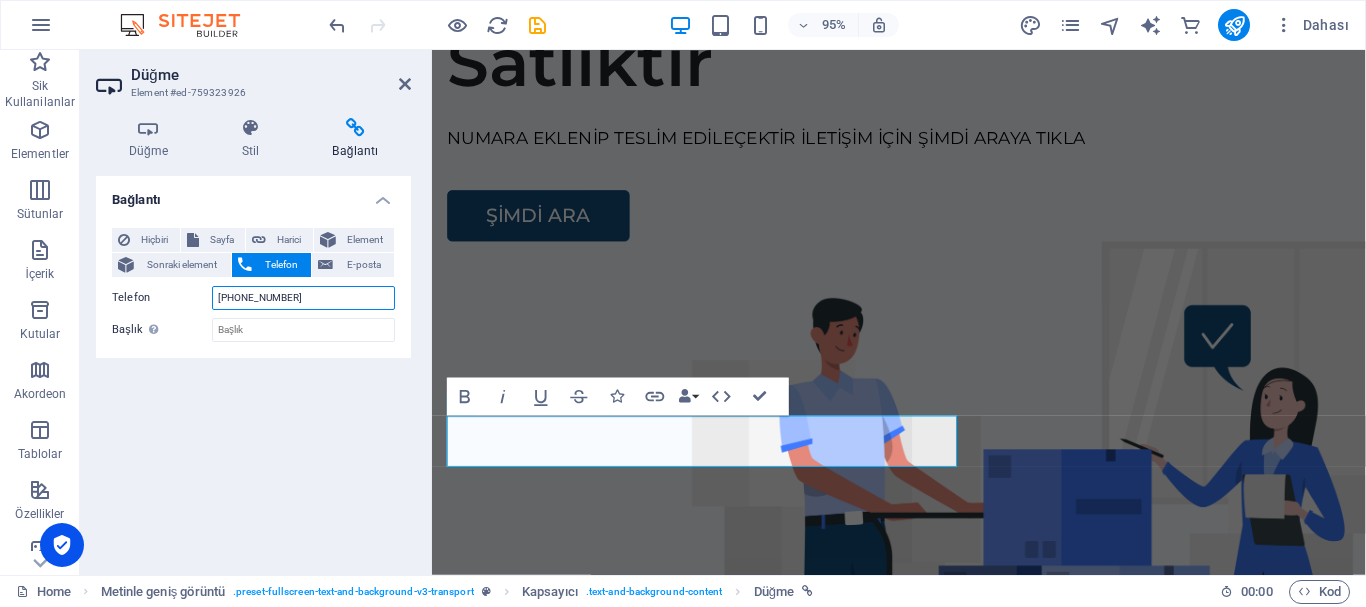 type on "[PHONE_NUMBER]" 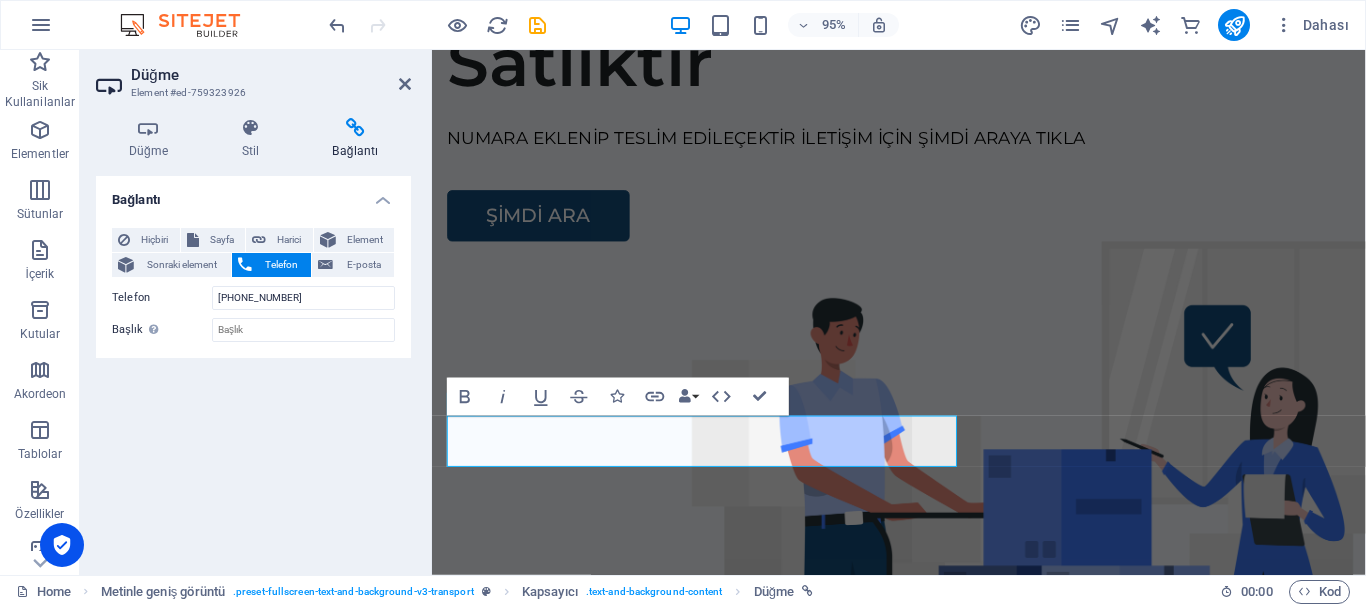 click on "Bağlantı Hiçbiri Sayfa Harici Element Sonraki element Telefon E-posta Sayfa Home Legal Notice Privacy Subpage Element
URL Telefon [PHONE_NUMBER] E-posta Bağlantı hedefi Yeni sekme Aynı sekme Kaplama Başlık Ek bağlantı tanımının bağlantı metniyle aynı olmaması gerekir. Başlık, genellikle fare elementin üzerine geldiğinde bir araç ipucu metni olarak gösterilir. [DEMOGRAPHIC_DATA]sizse boş bırak. İlişki Bu bağlantının bağlantı hedefiyle ilişkisini  ayarlar. Örneğin; "nofollow" (izleme) değeri, arama motorlarına bağlantıyı izleme talimatı verir. Boş bırakılabilir. alternate oluşturan bookmark harici yardım lisans ileri nofollow noreferrer noopener önceki arayın etiket" at bounding box center [253, 367] 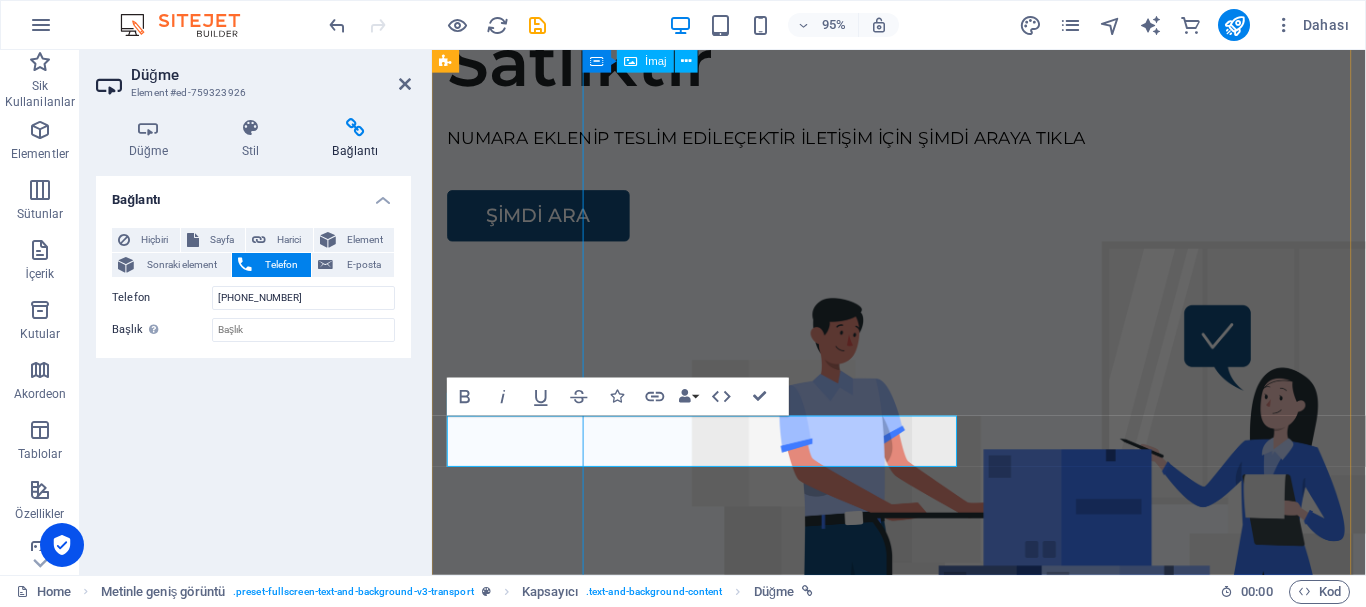 click at bounding box center (1080, 587) 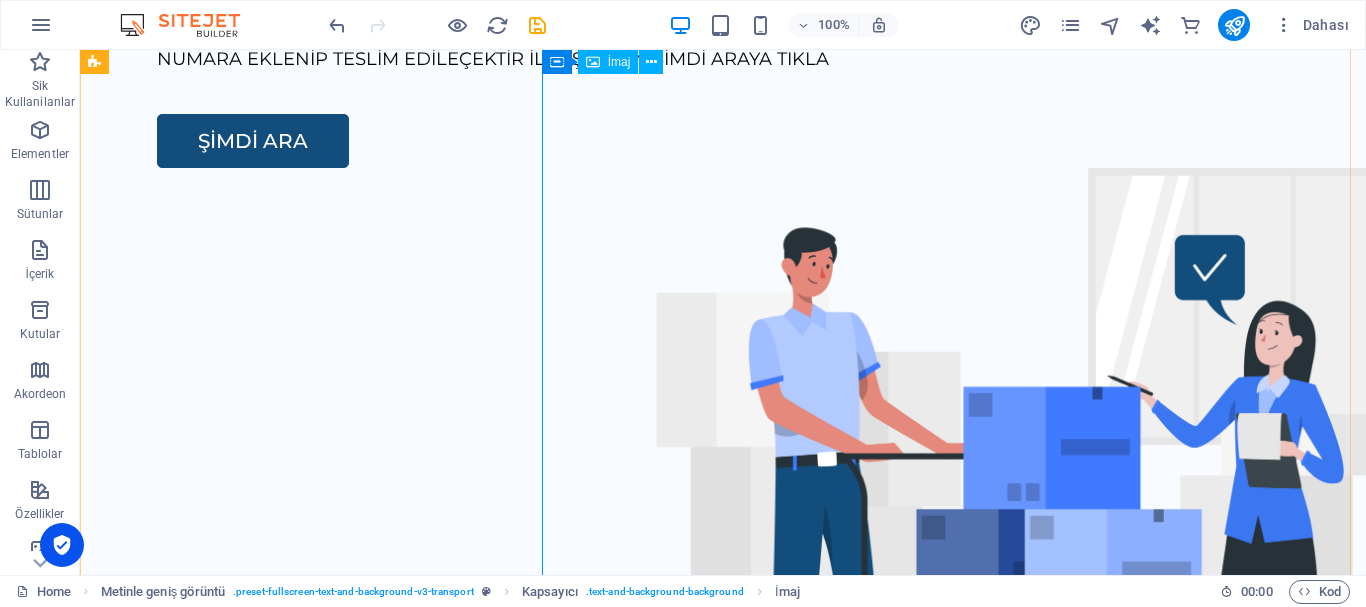 scroll, scrollTop: 241, scrollLeft: 0, axis: vertical 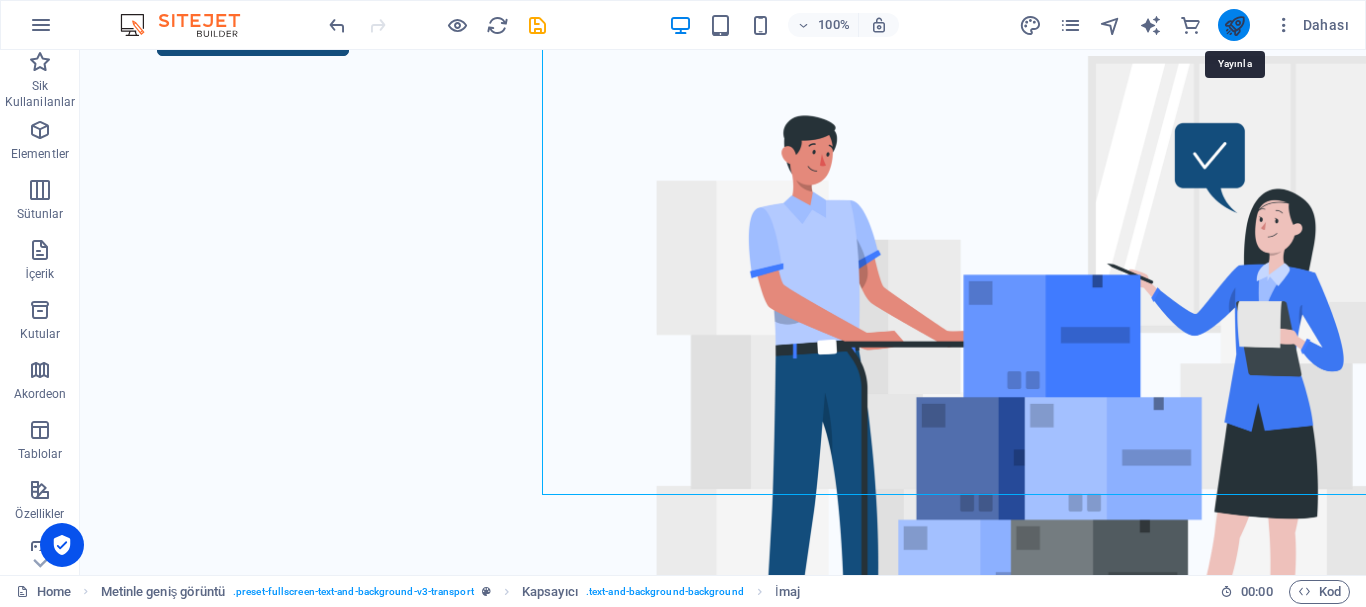 click at bounding box center [1234, 25] 